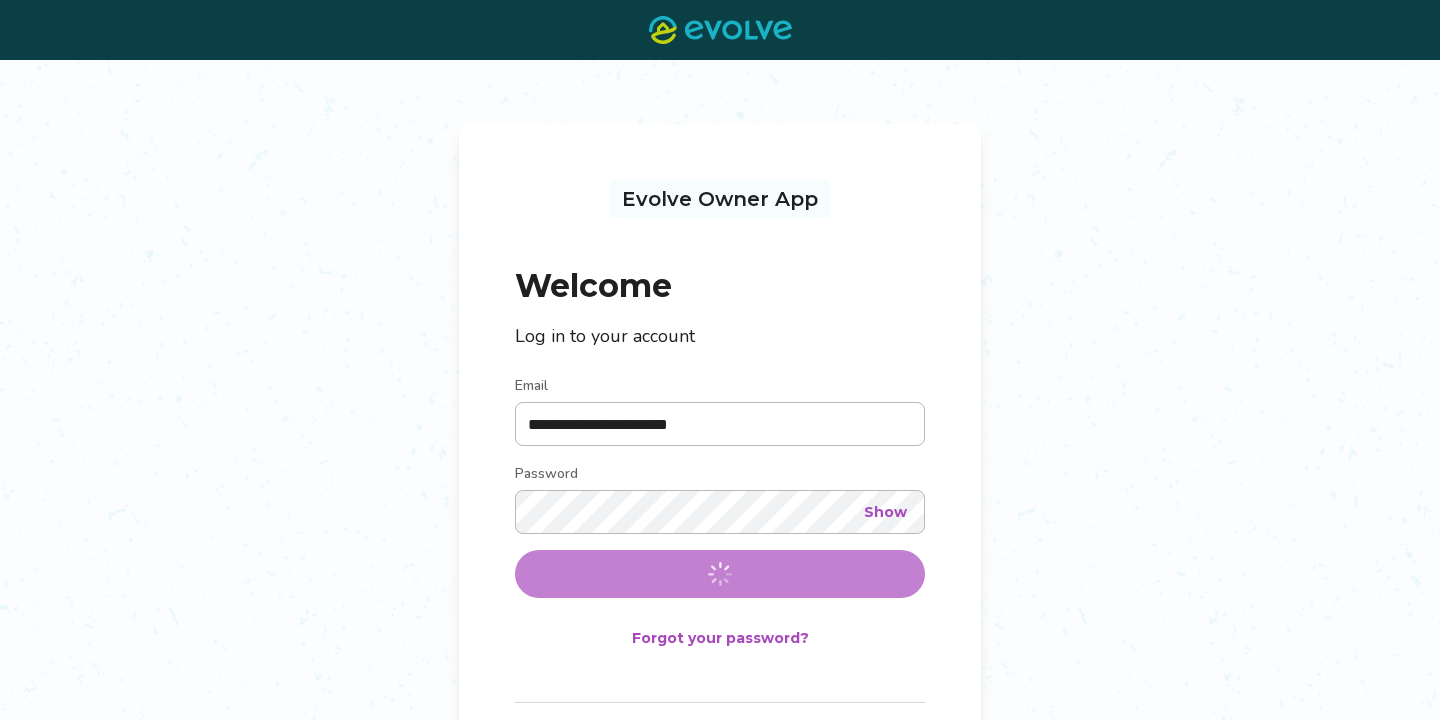scroll, scrollTop: 0, scrollLeft: 0, axis: both 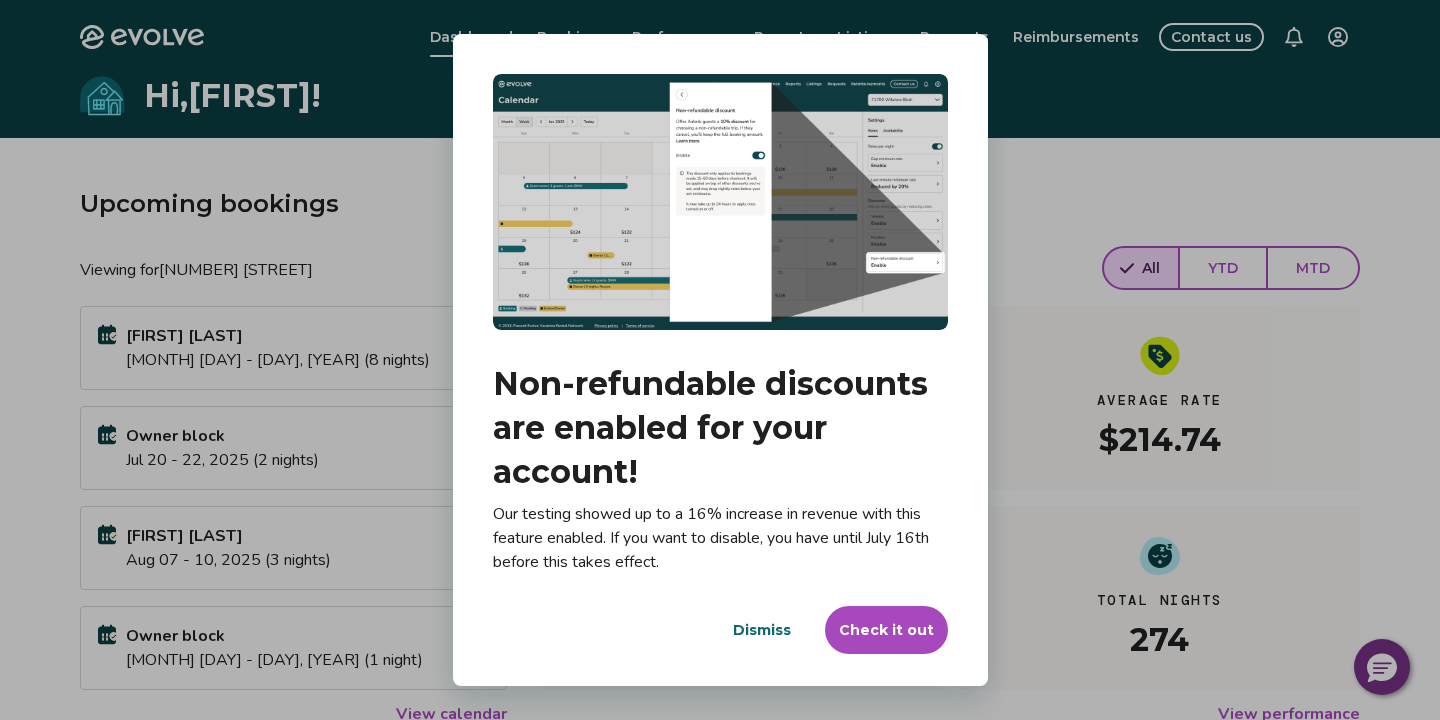 click on "Check it out" at bounding box center (886, 630) 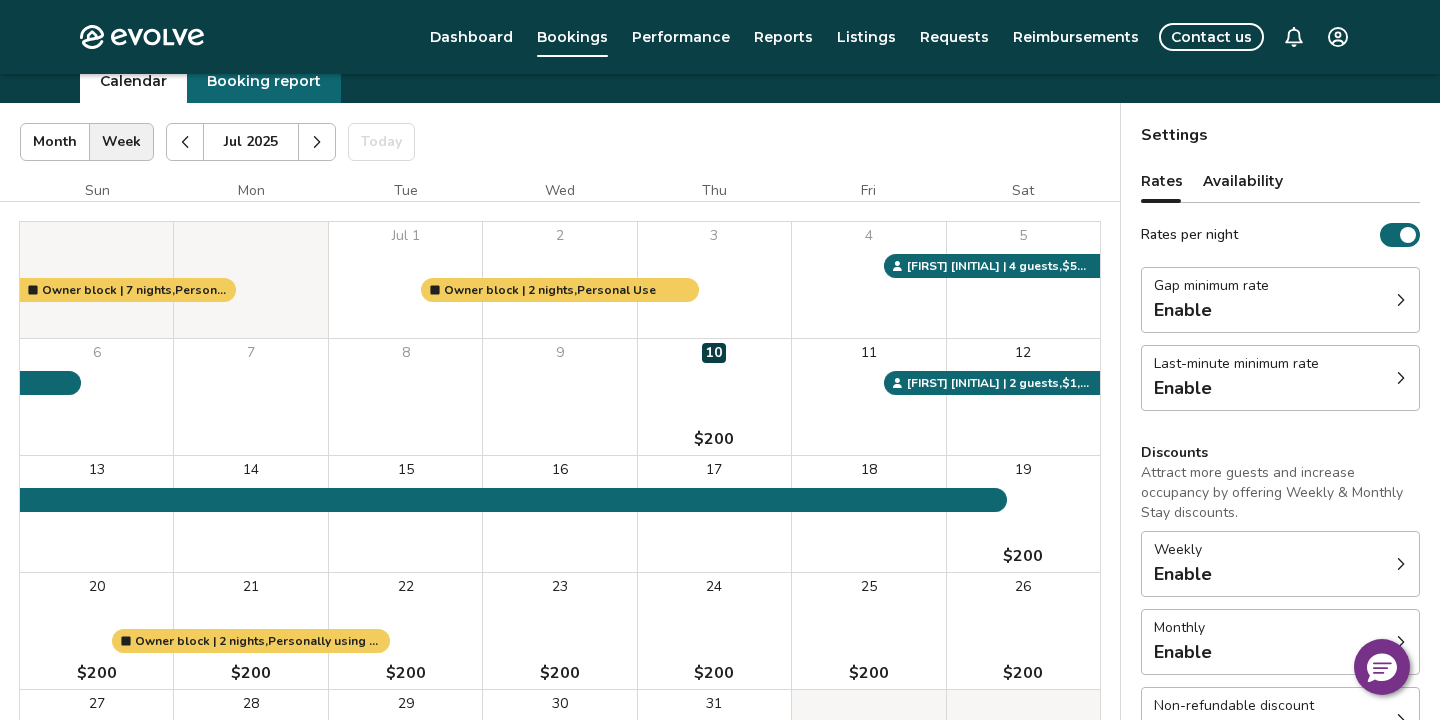 scroll, scrollTop: 75, scrollLeft: 0, axis: vertical 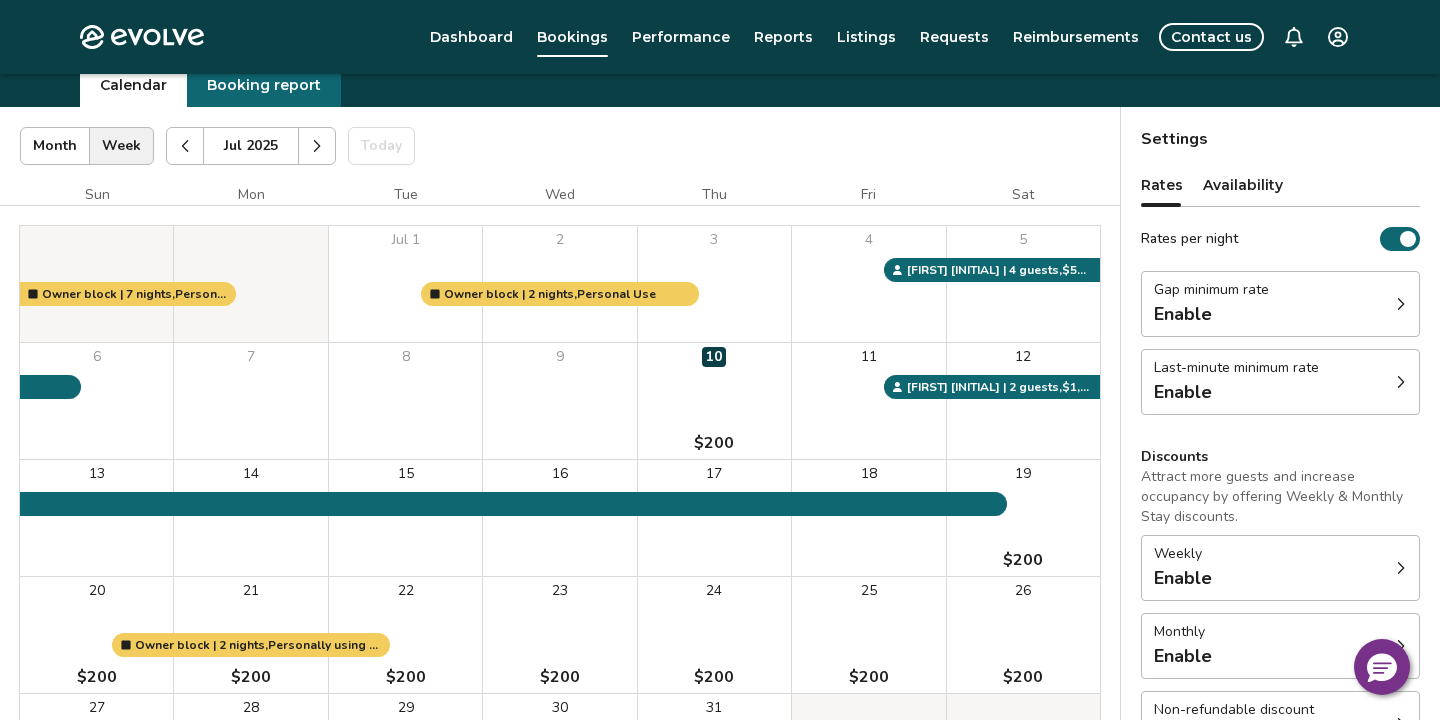 click on "Gap minimum rate Enable" at bounding box center [1280, 304] 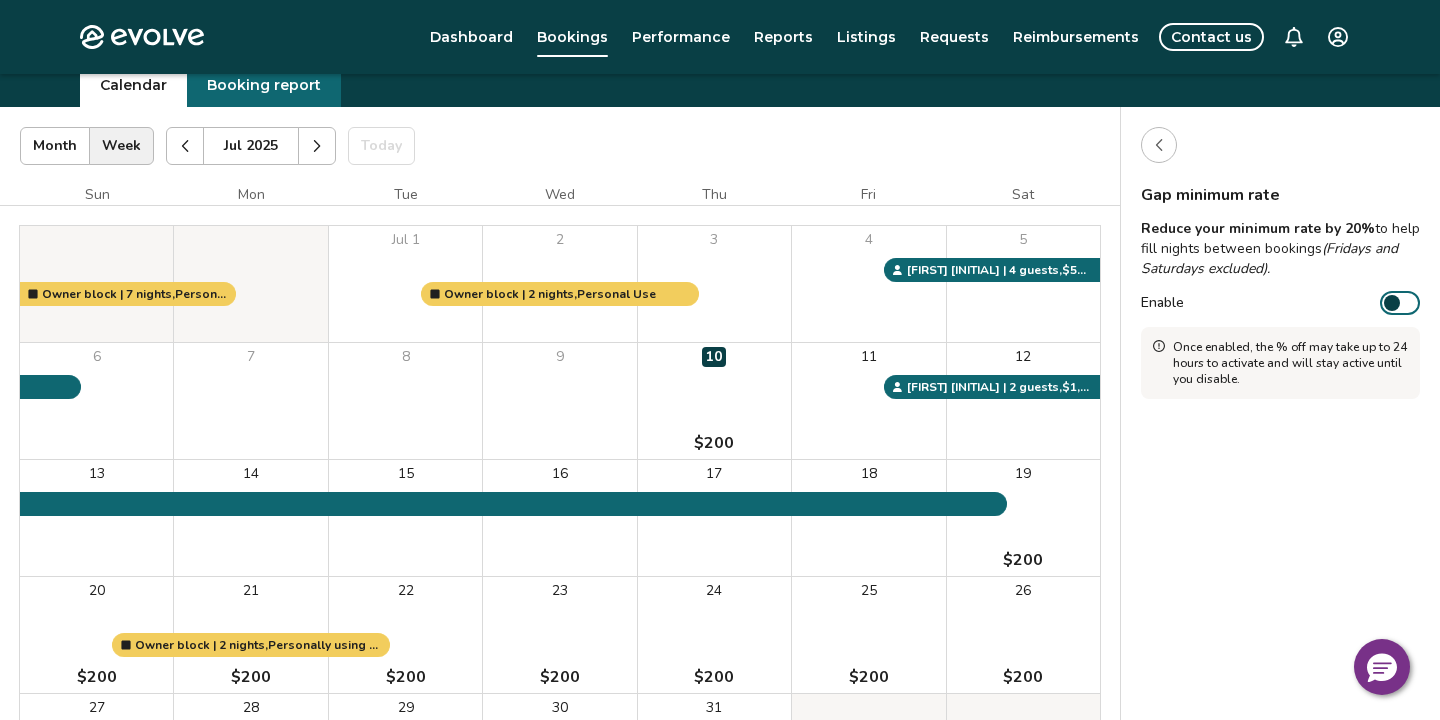 click at bounding box center [1159, 145] 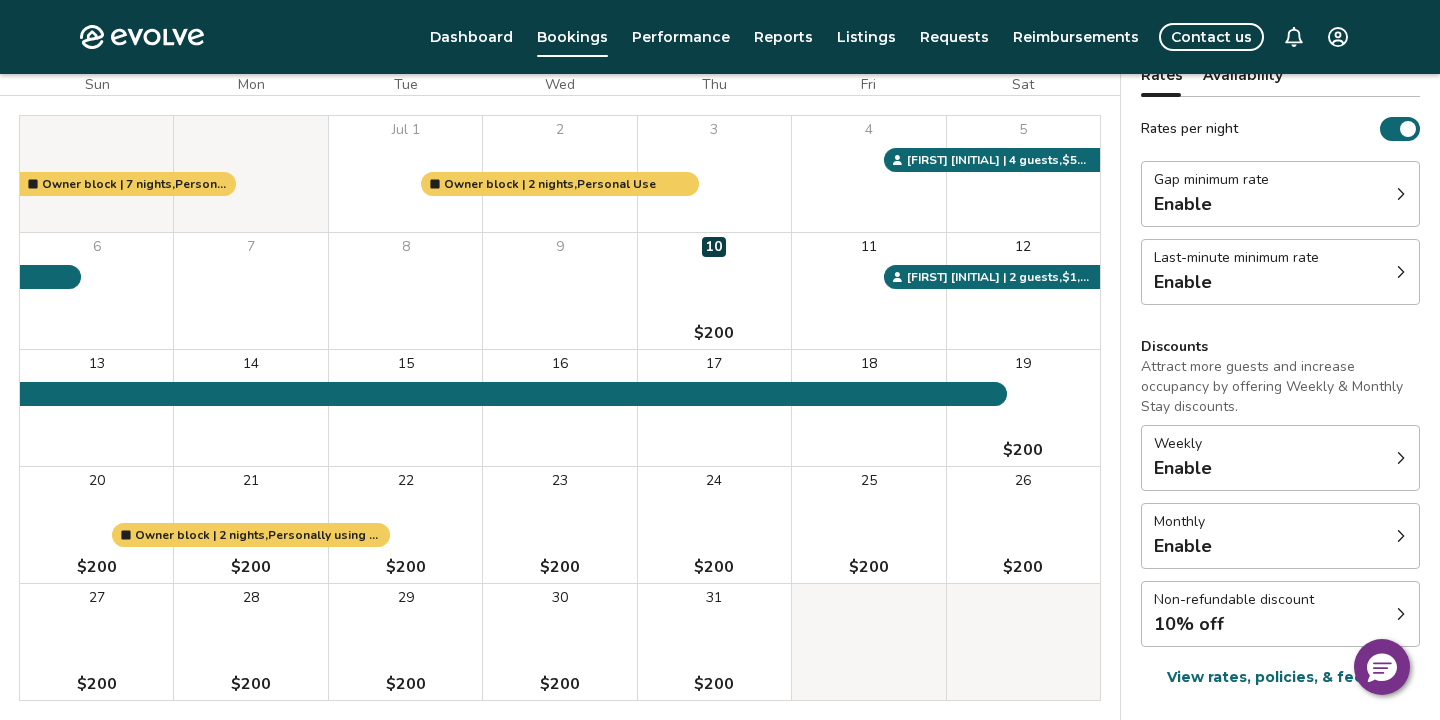 scroll, scrollTop: 189, scrollLeft: 0, axis: vertical 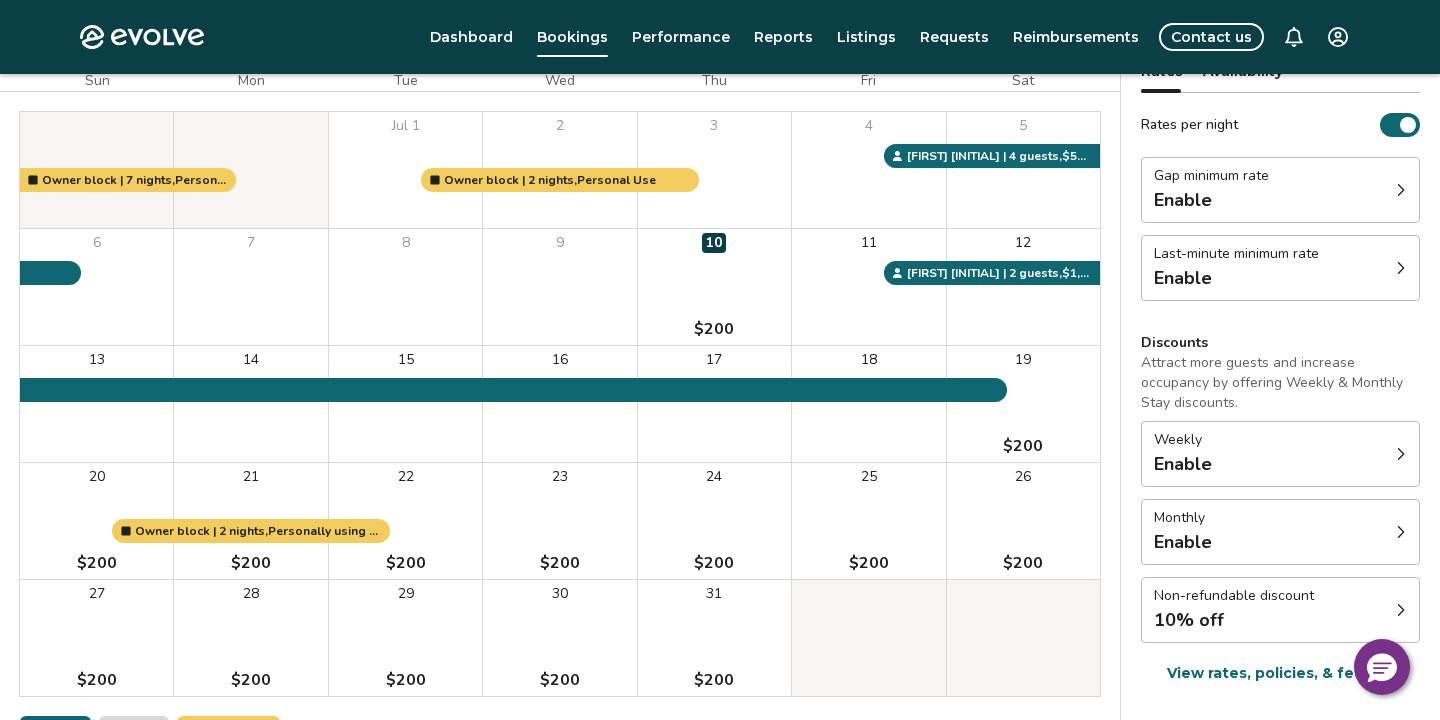 click on "Enable" at bounding box center (1236, 278) 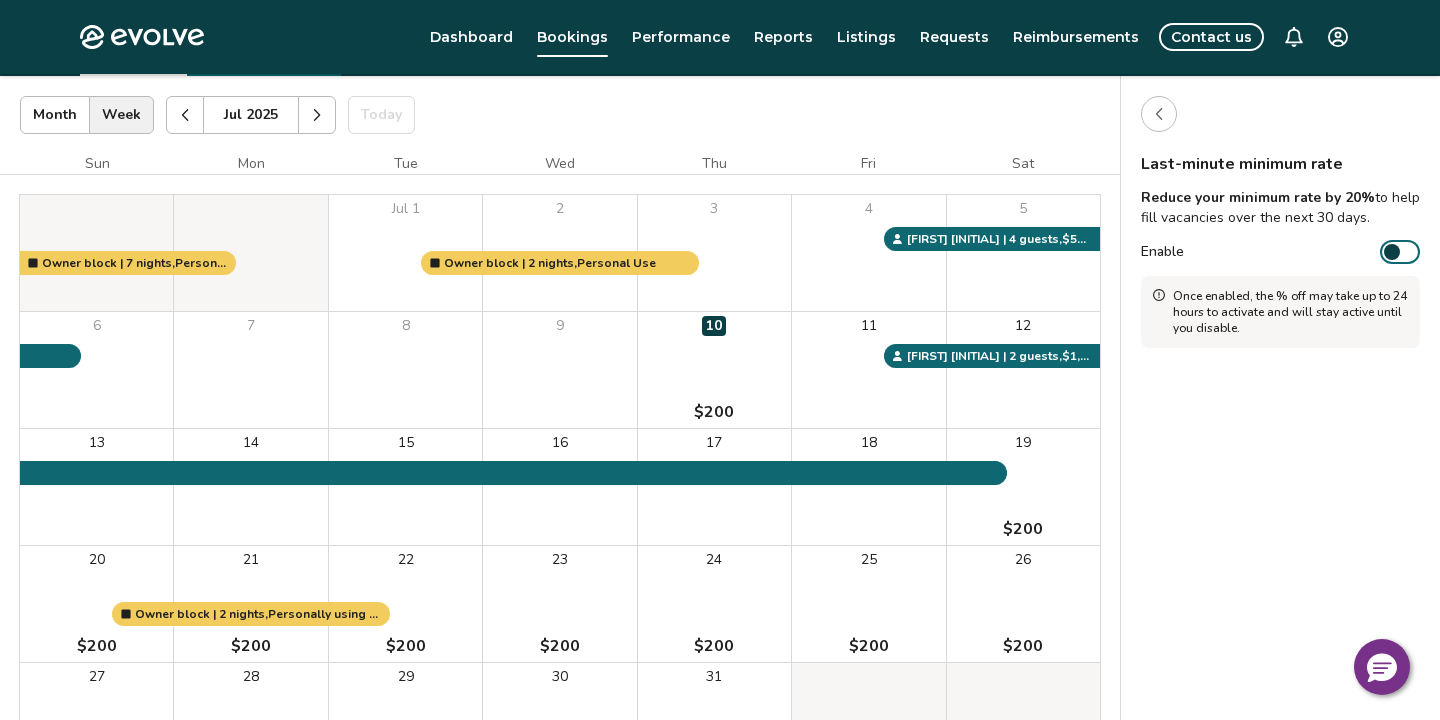 scroll, scrollTop: 105, scrollLeft: 0, axis: vertical 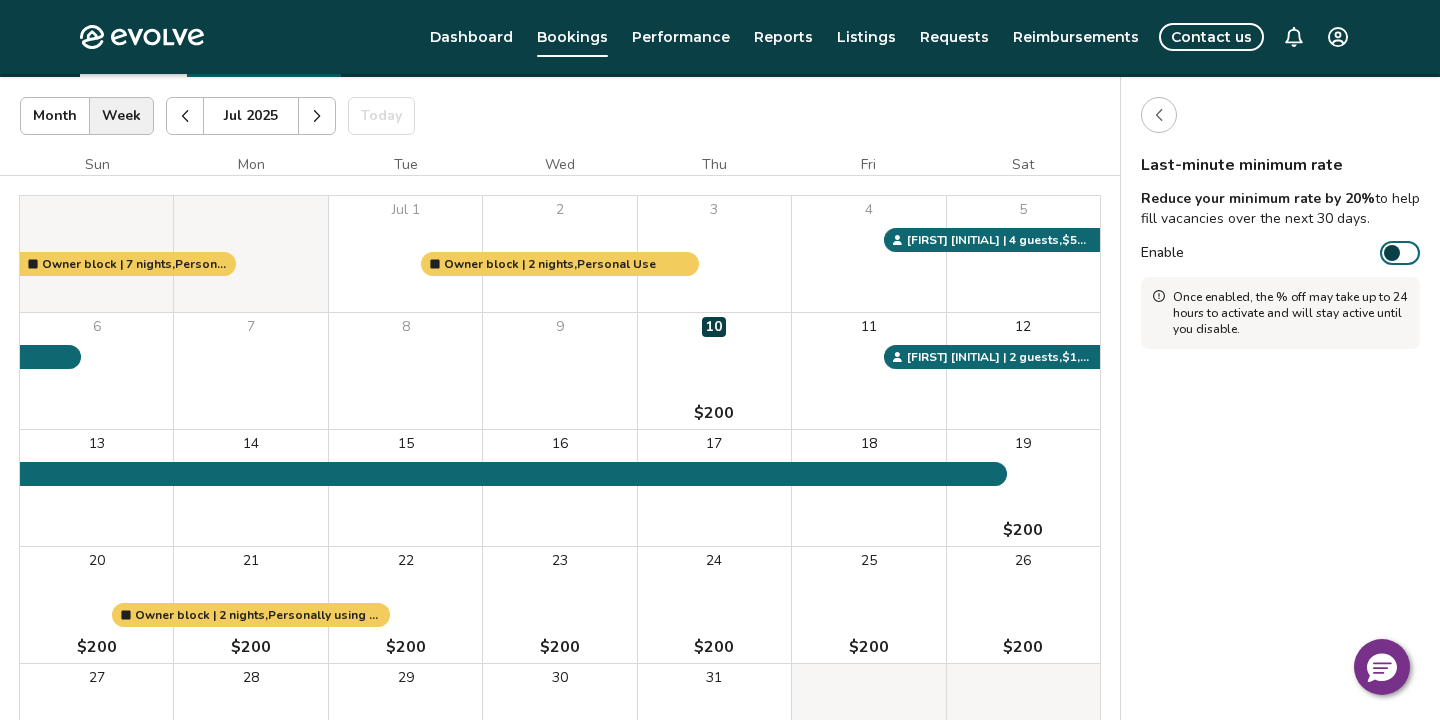 click 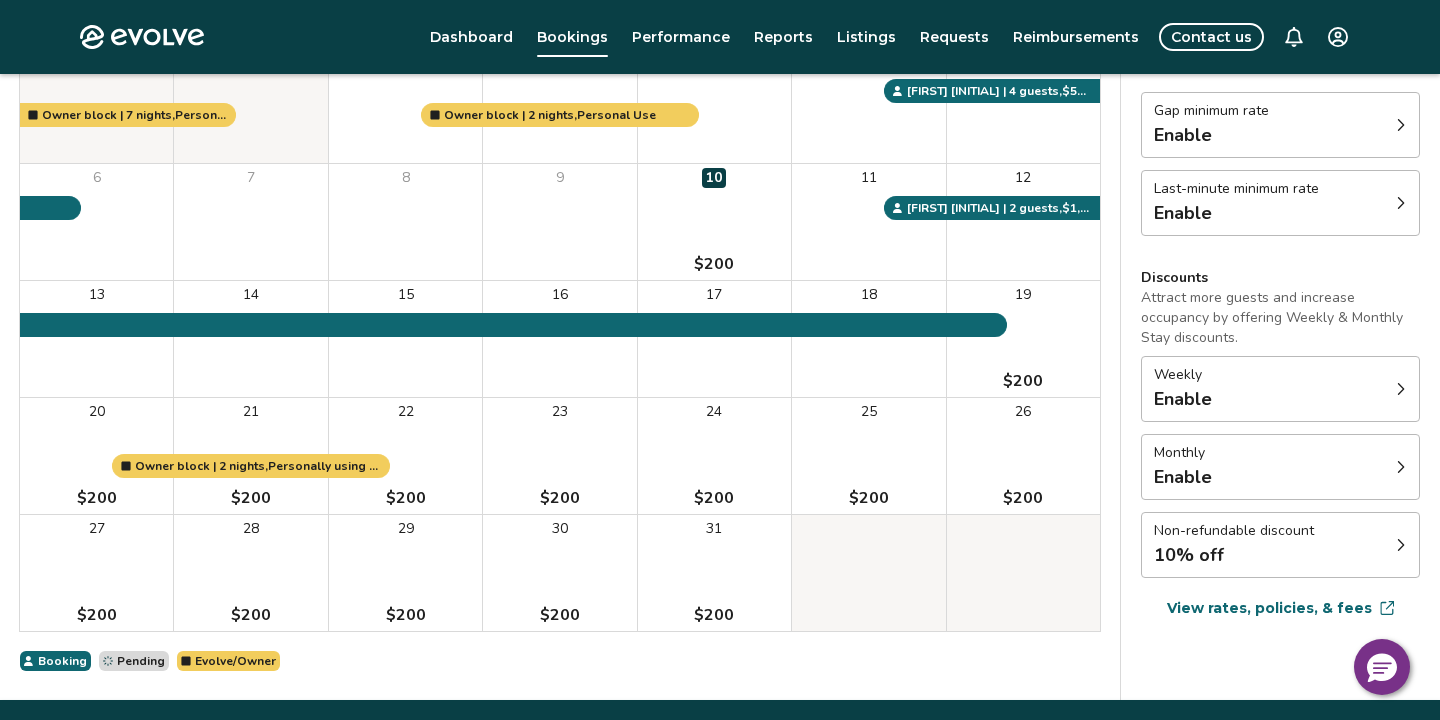 scroll, scrollTop: 258, scrollLeft: 0, axis: vertical 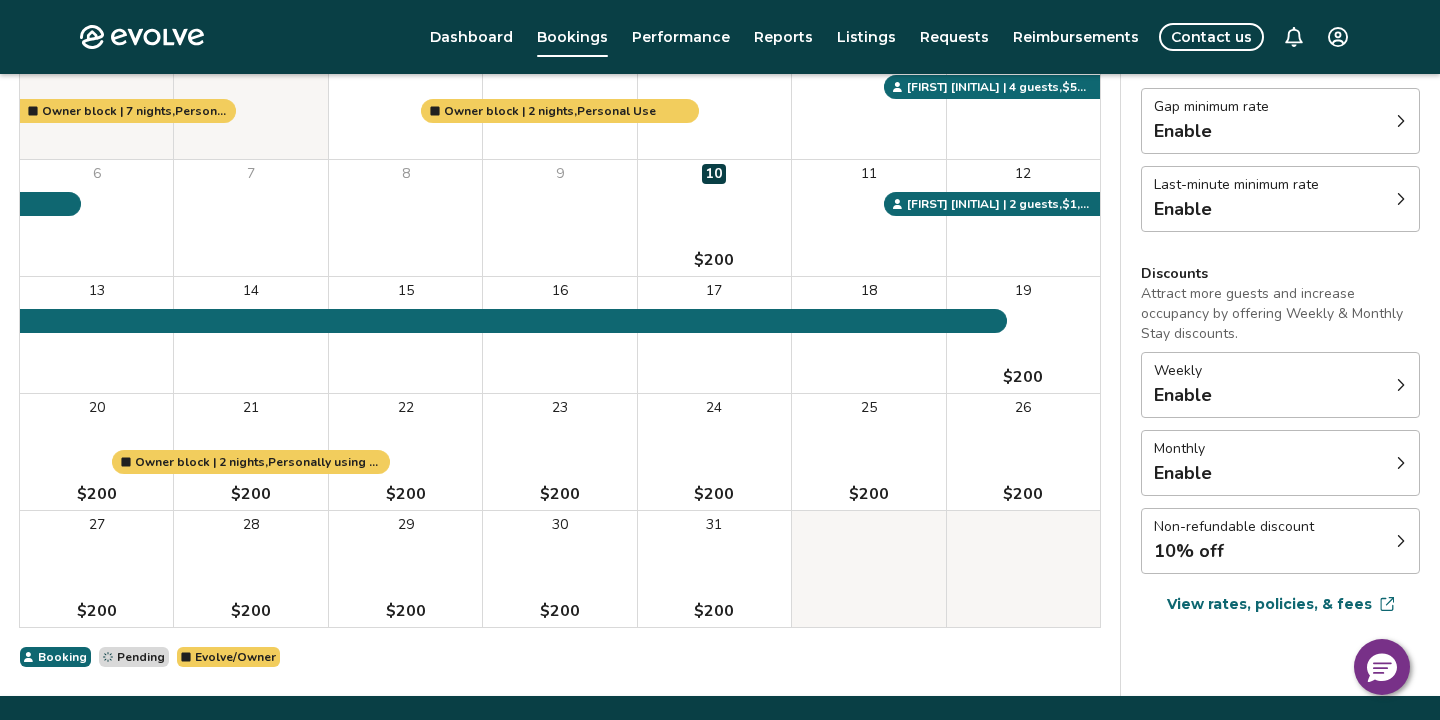 click on "10% off" at bounding box center (1234, 551) 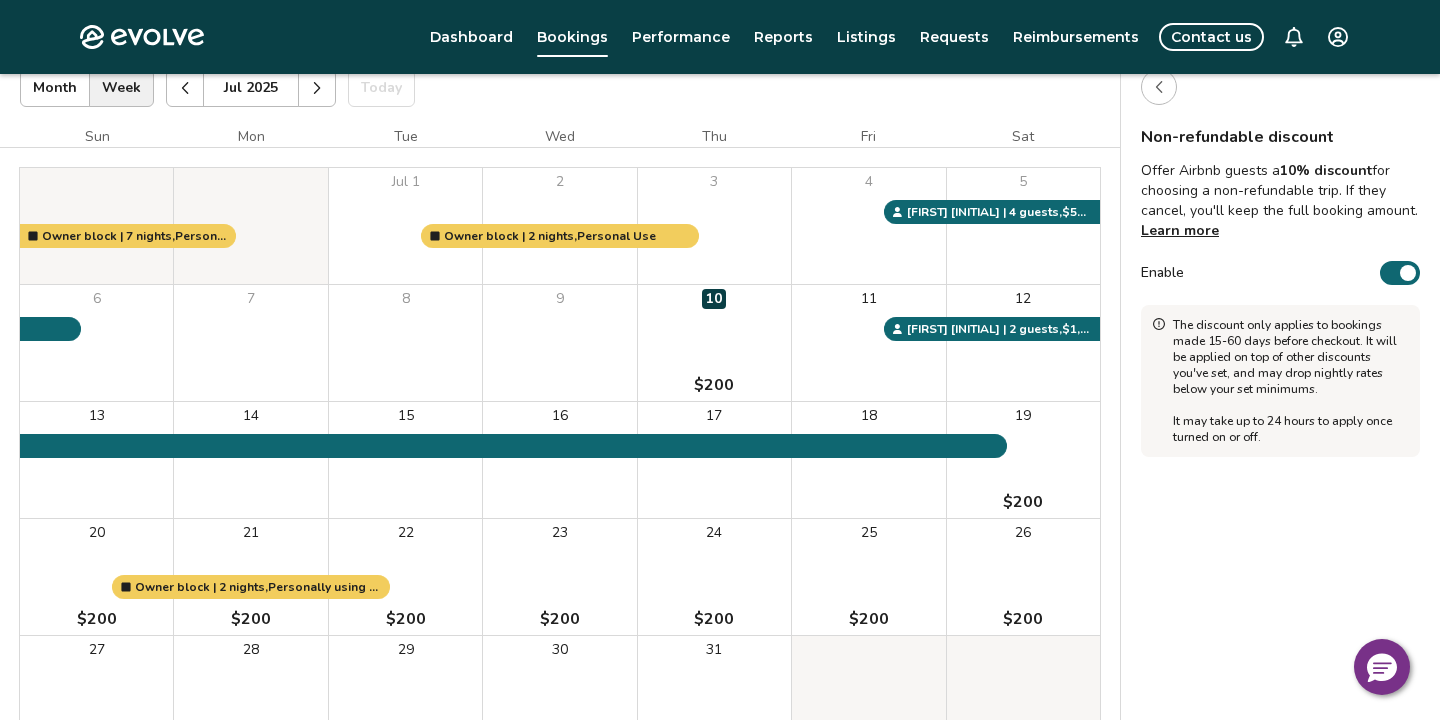 scroll, scrollTop: 131, scrollLeft: 0, axis: vertical 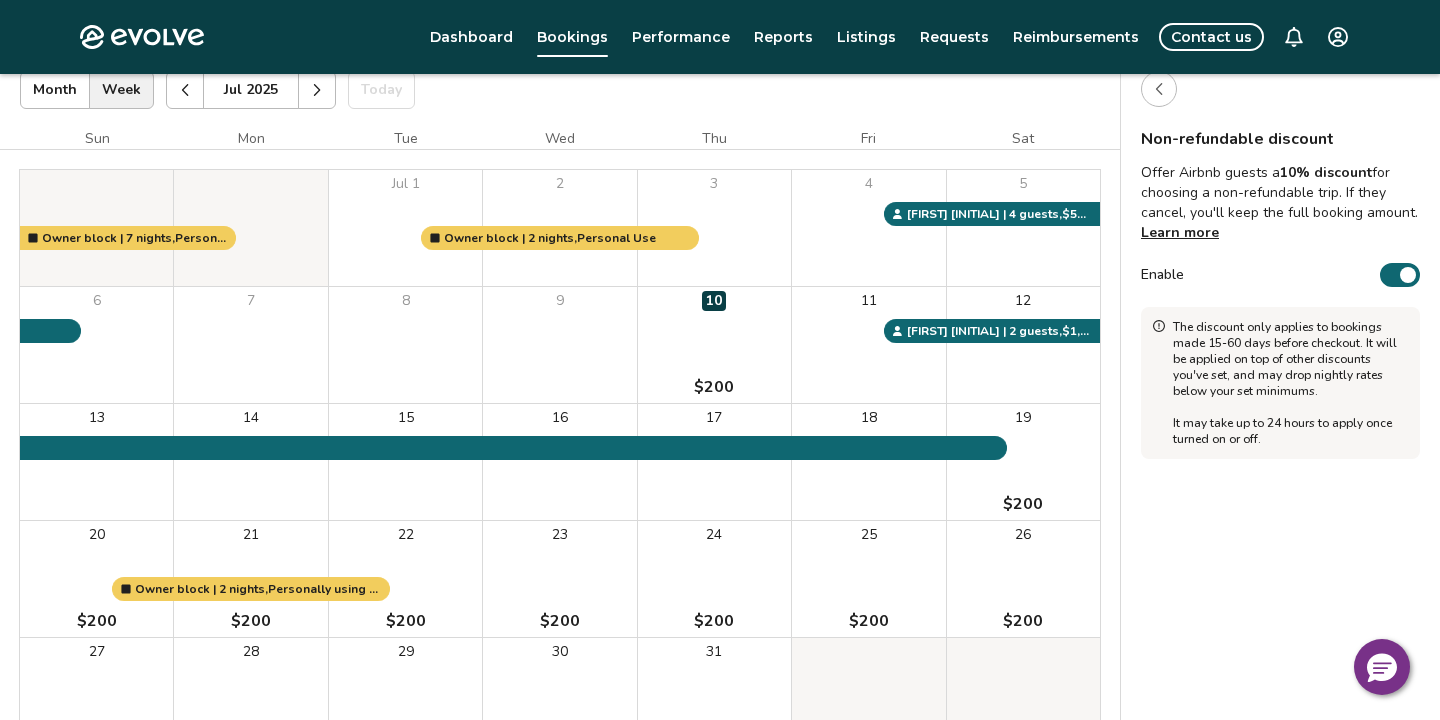 click at bounding box center (1408, 275) 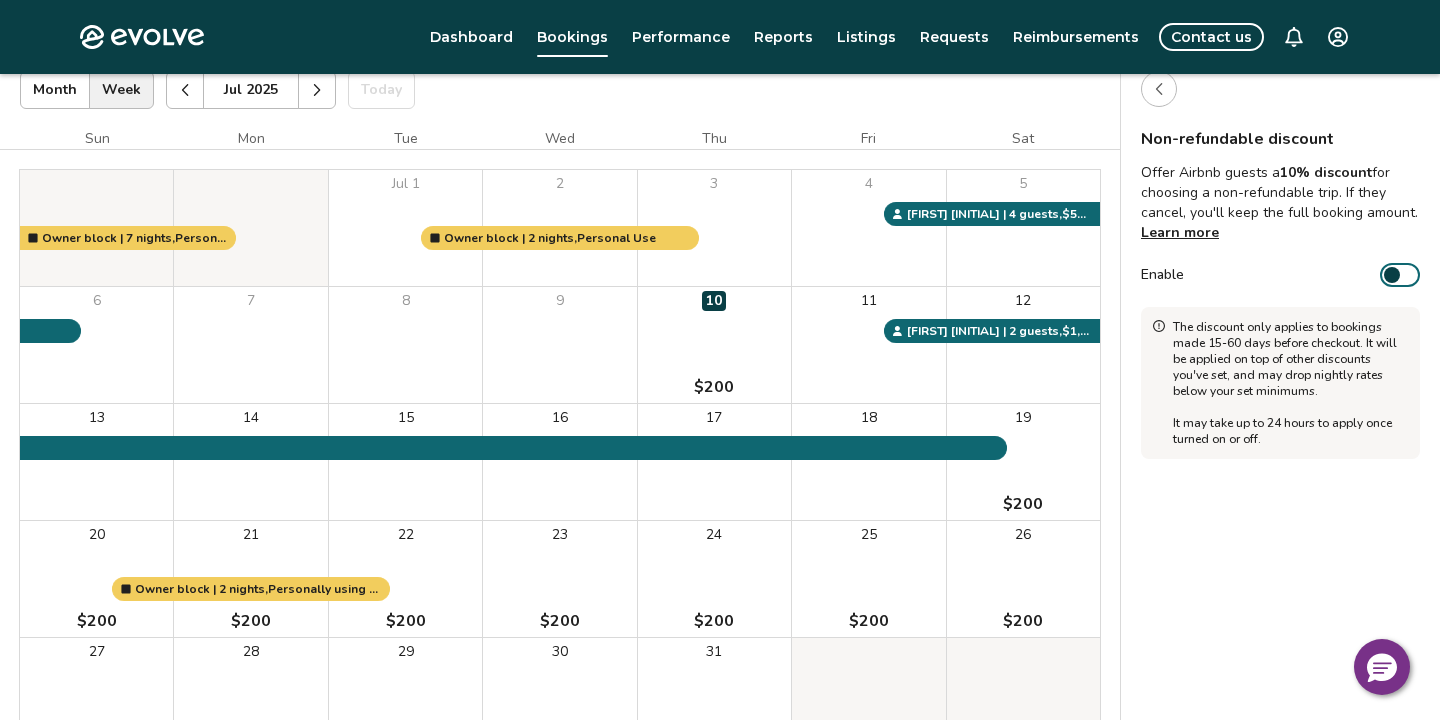 click 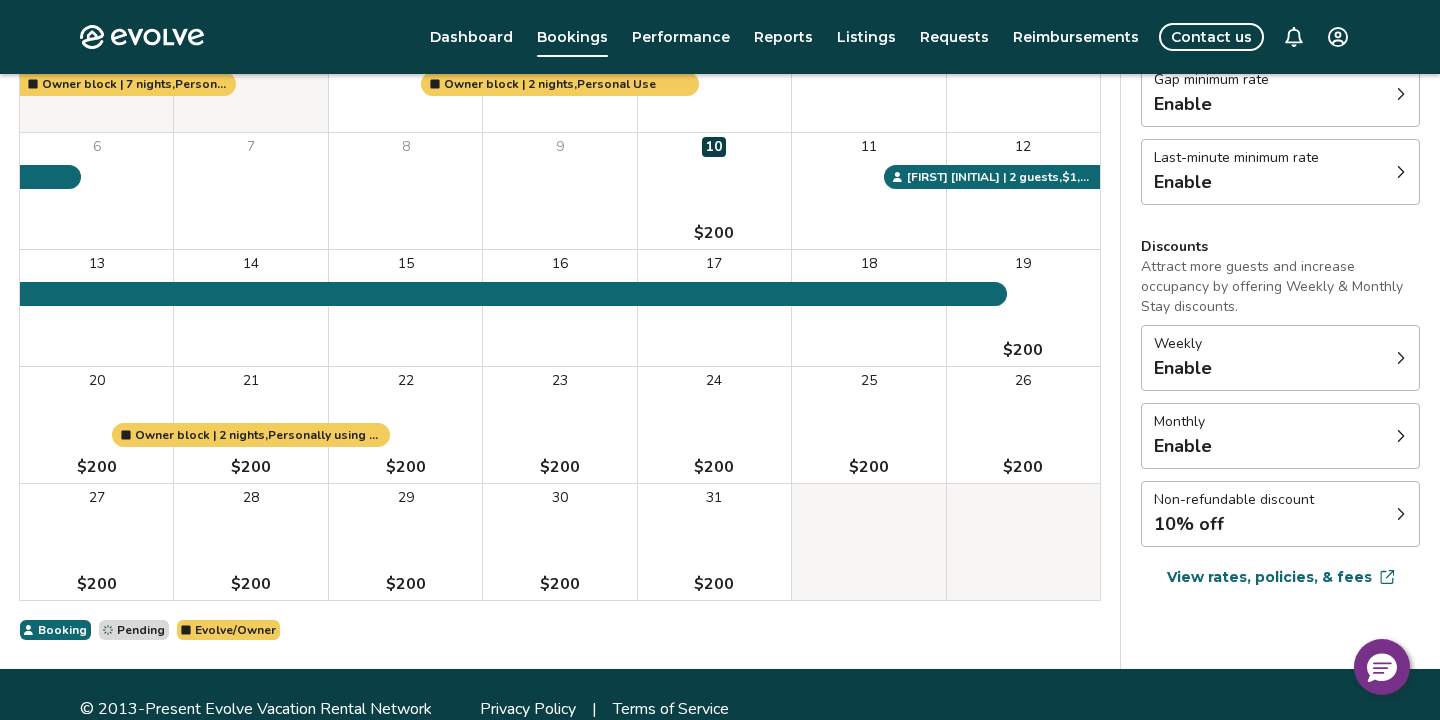 scroll, scrollTop: 292, scrollLeft: 0, axis: vertical 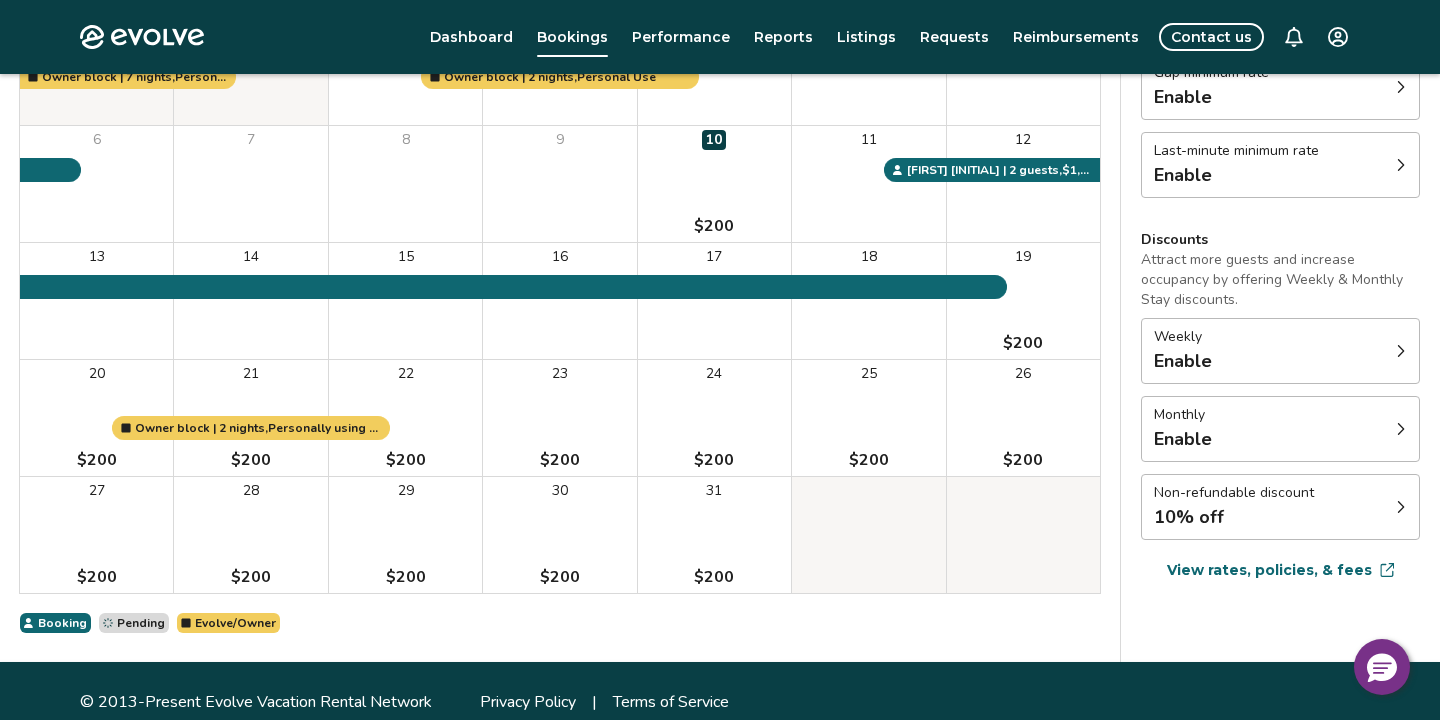 click on "10% off" at bounding box center [1189, 517] 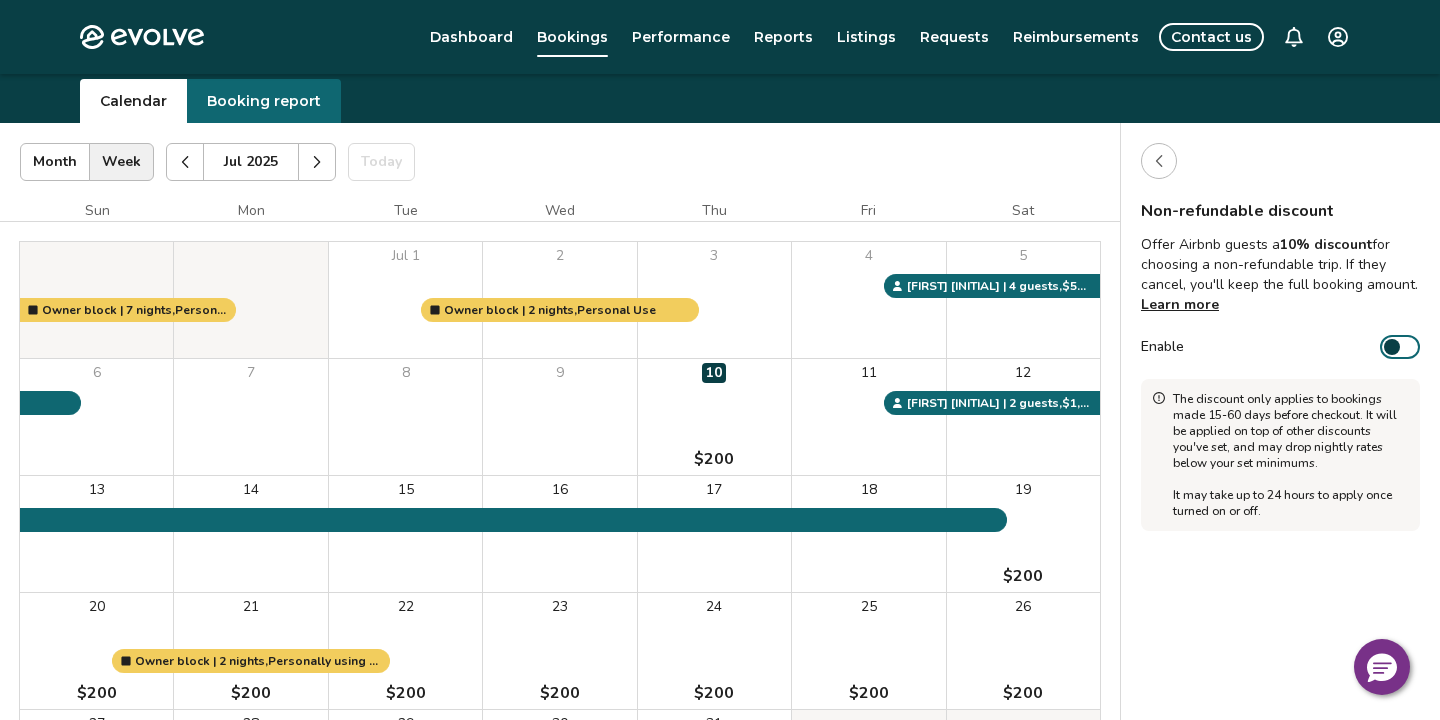 scroll, scrollTop: 24, scrollLeft: 0, axis: vertical 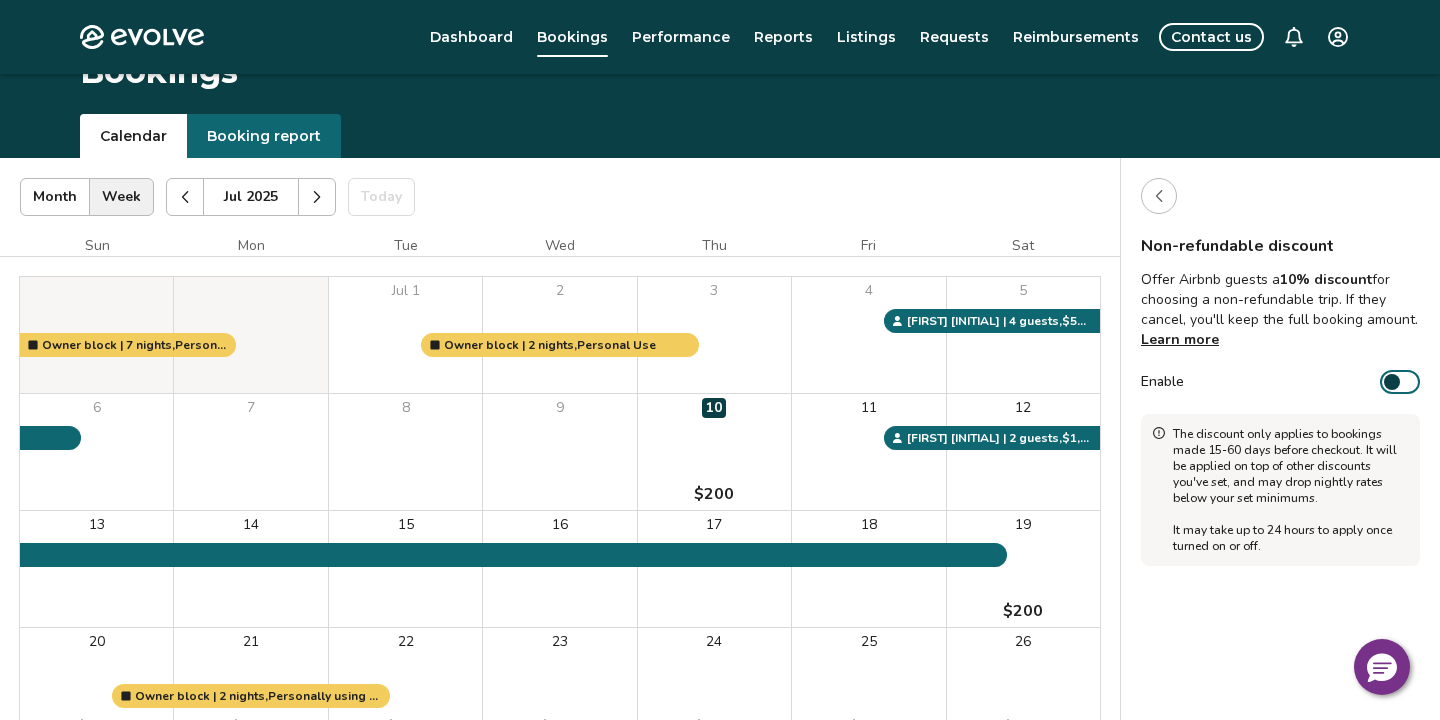 click 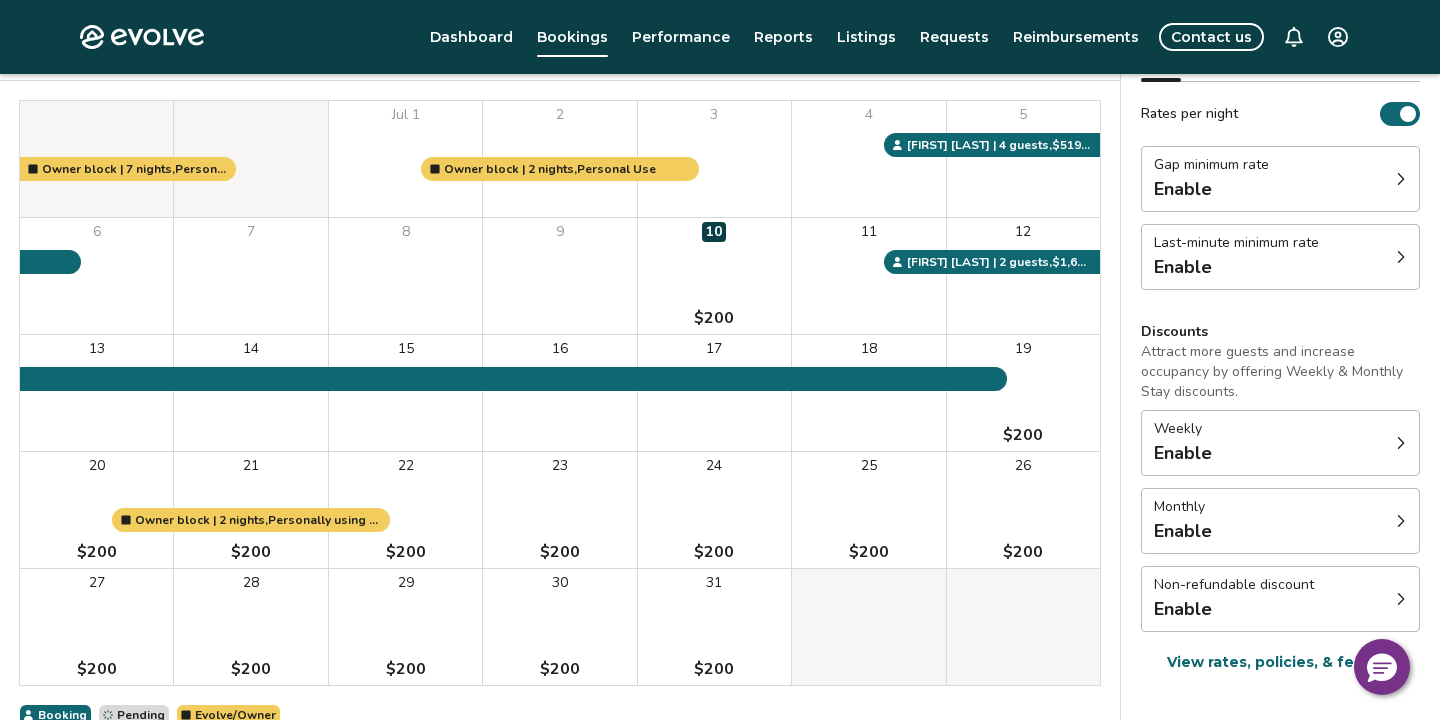 scroll, scrollTop: 202, scrollLeft: 0, axis: vertical 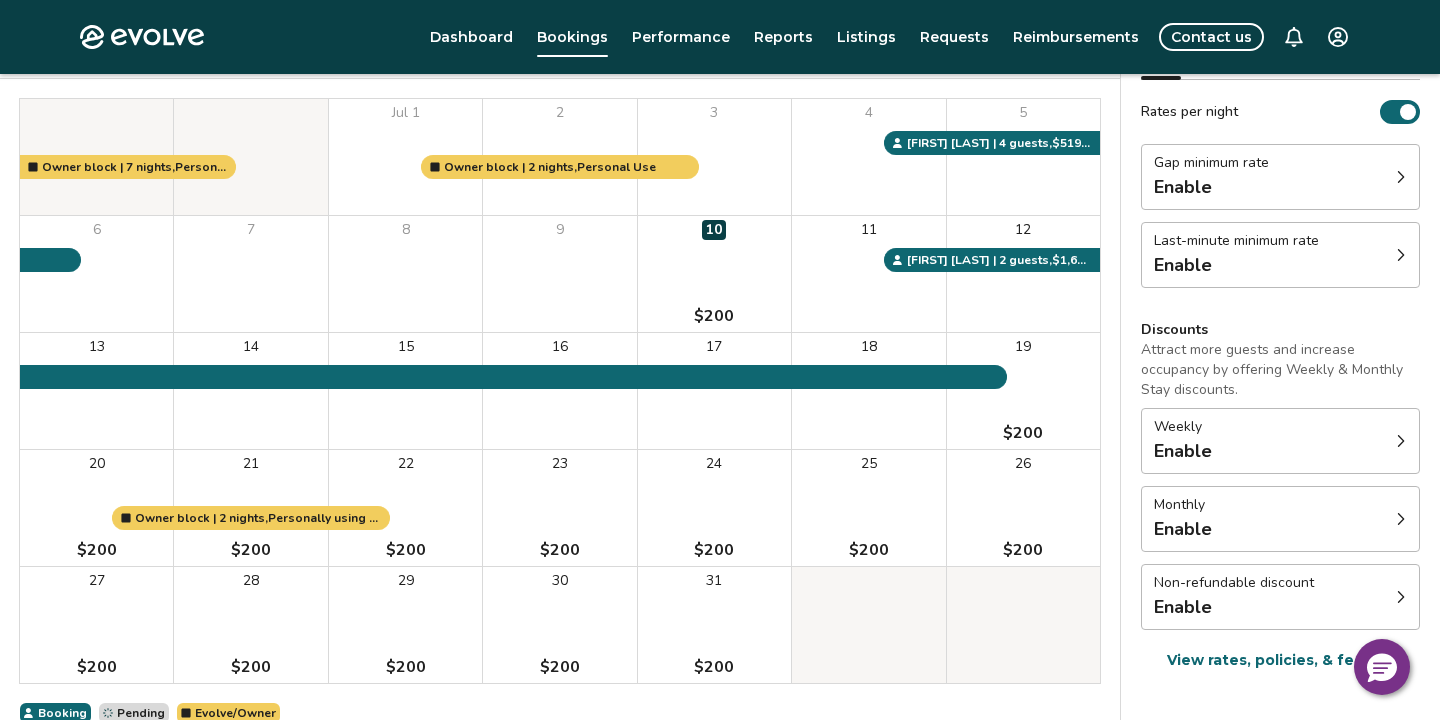 click on "Weekly Enable" at bounding box center [1280, 441] 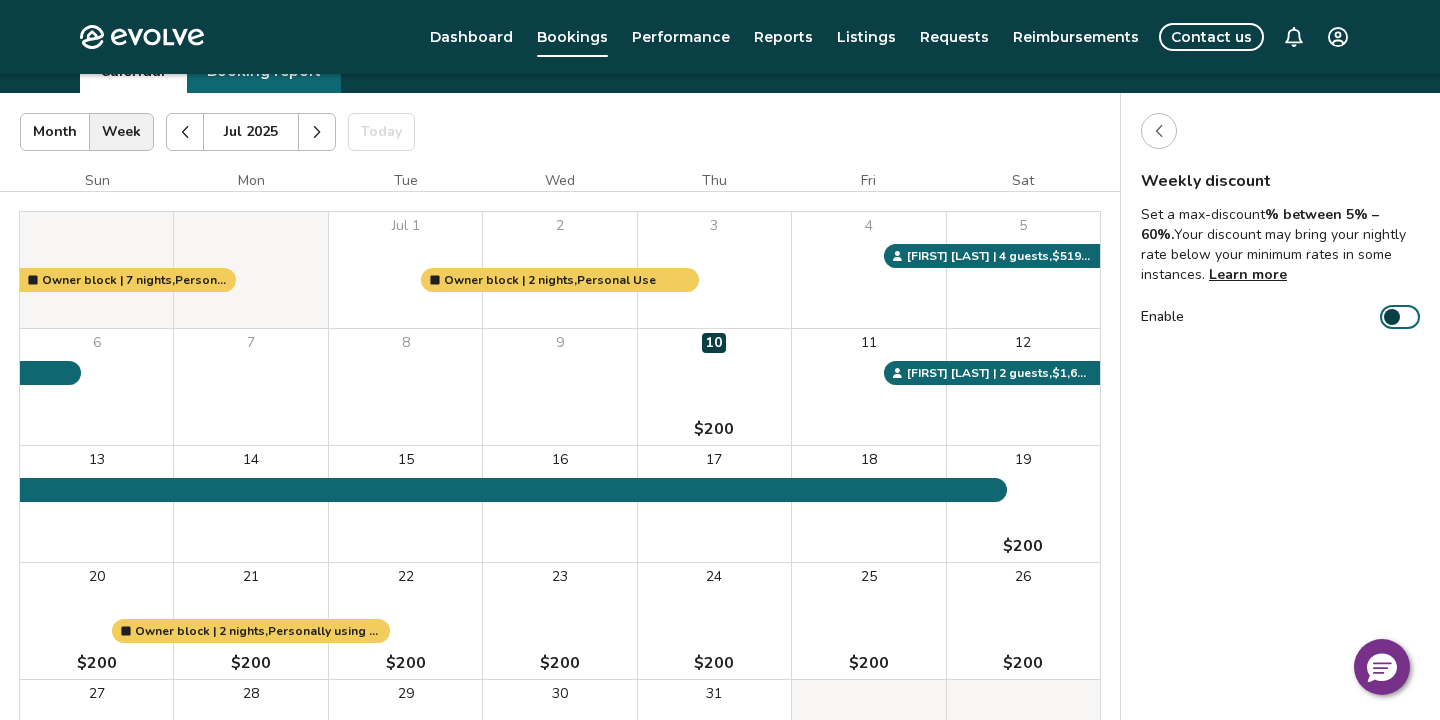 scroll, scrollTop: 84, scrollLeft: 0, axis: vertical 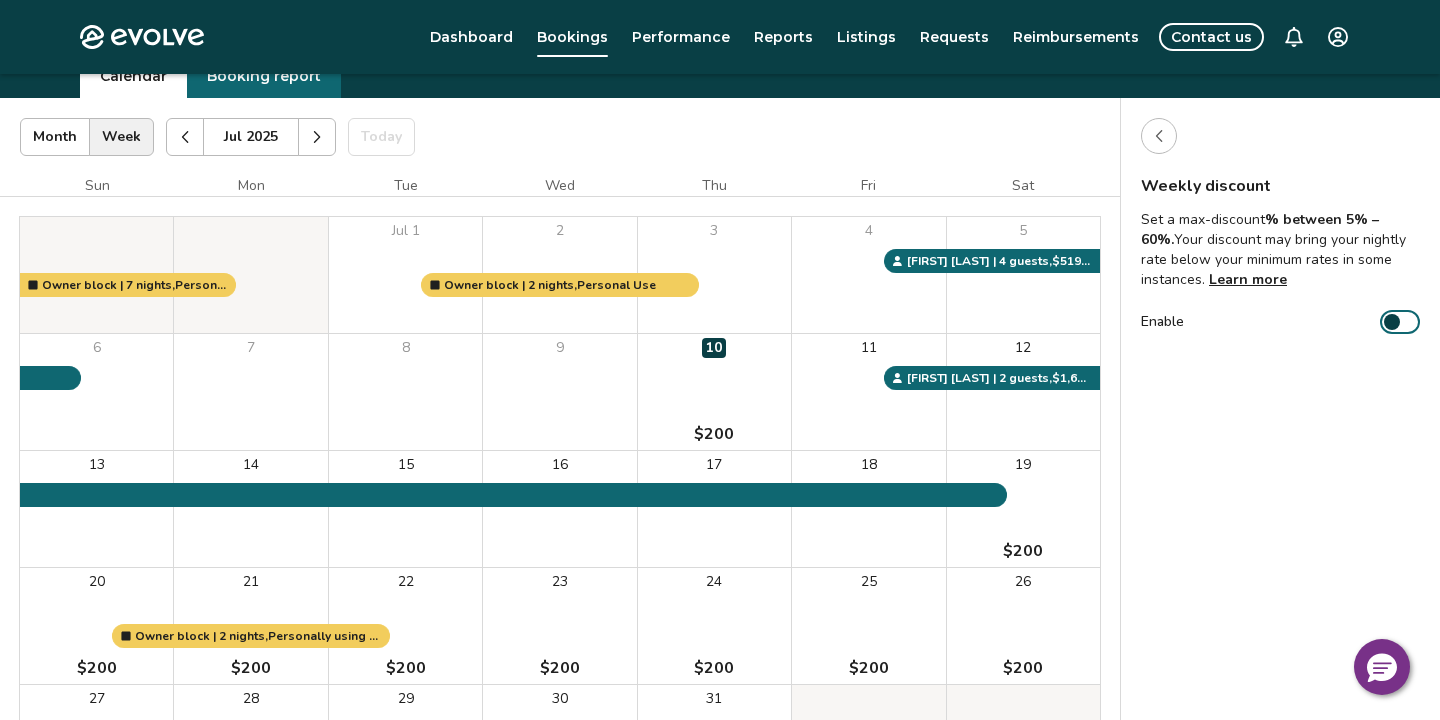 click at bounding box center (1159, 136) 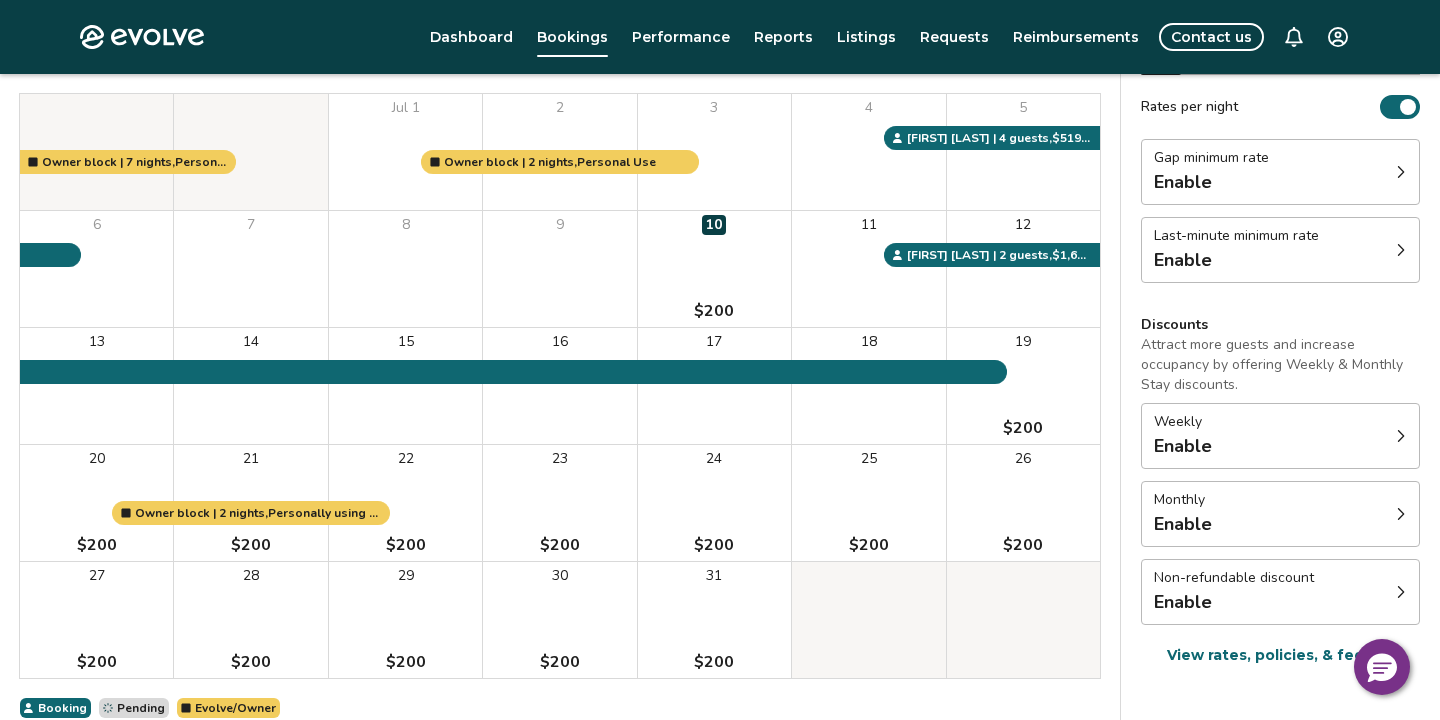 scroll, scrollTop: 105, scrollLeft: 0, axis: vertical 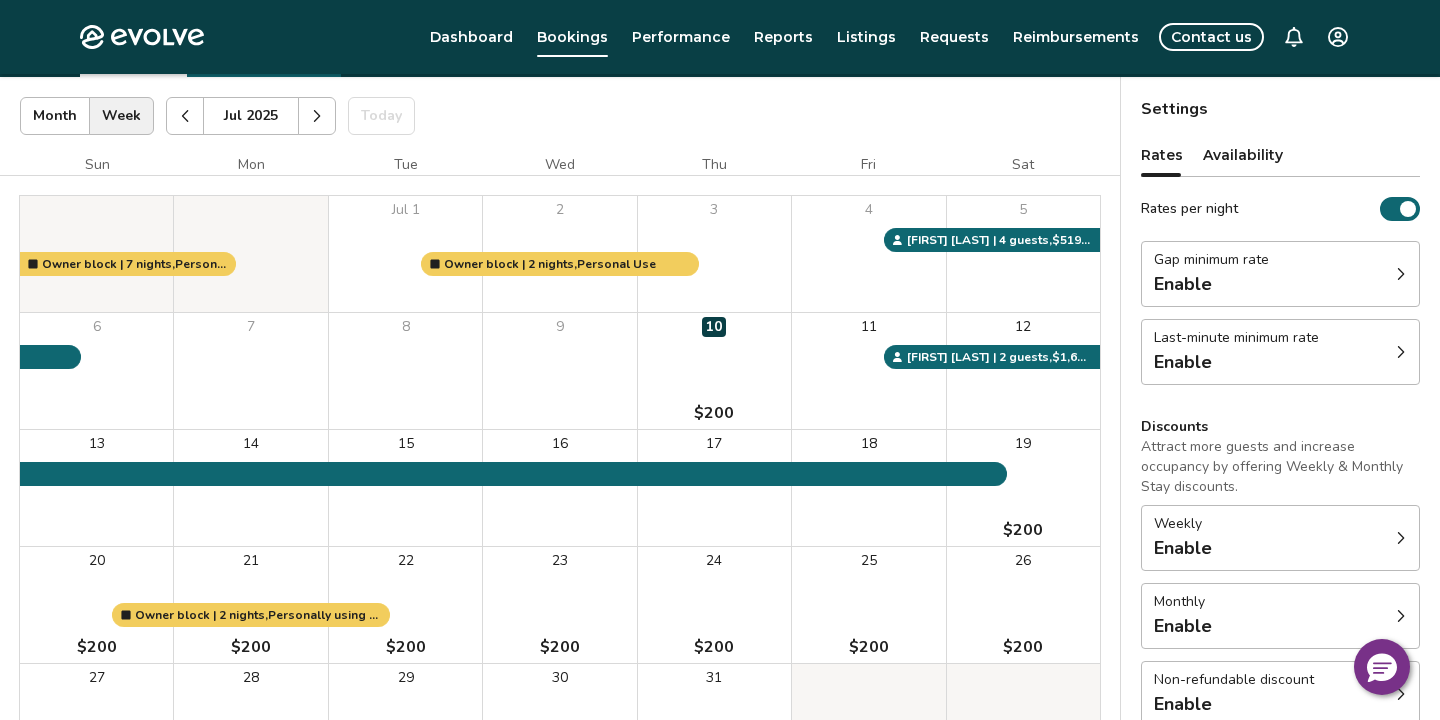 click on "Enable" at bounding box center [1236, 362] 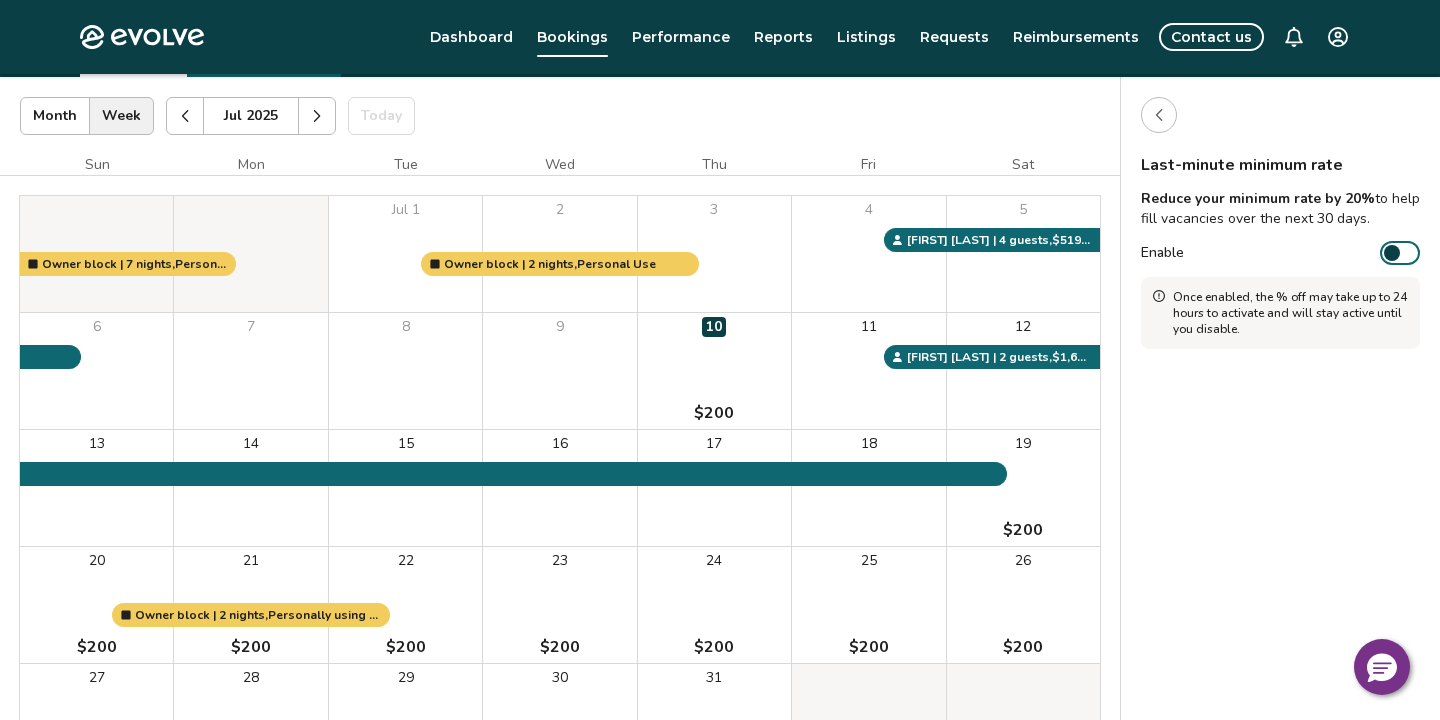 click 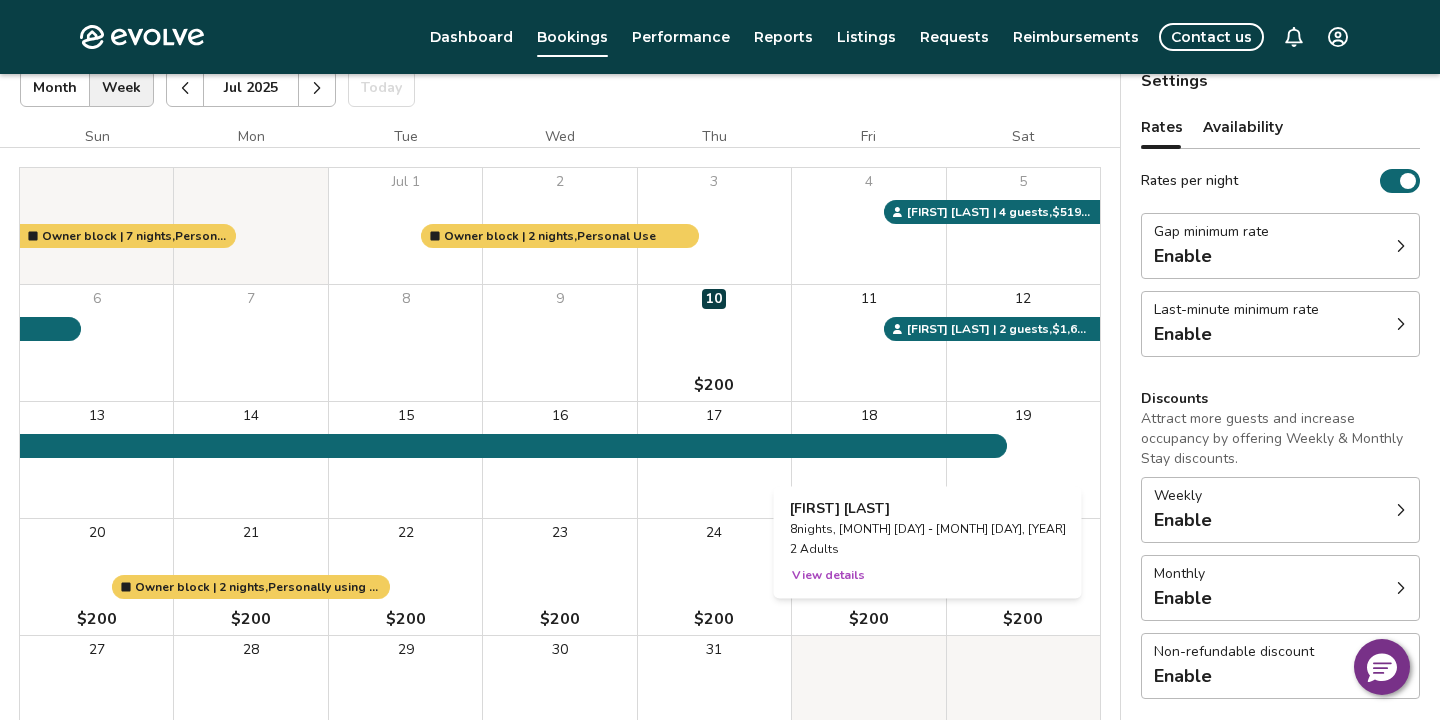 scroll, scrollTop: 132, scrollLeft: 0, axis: vertical 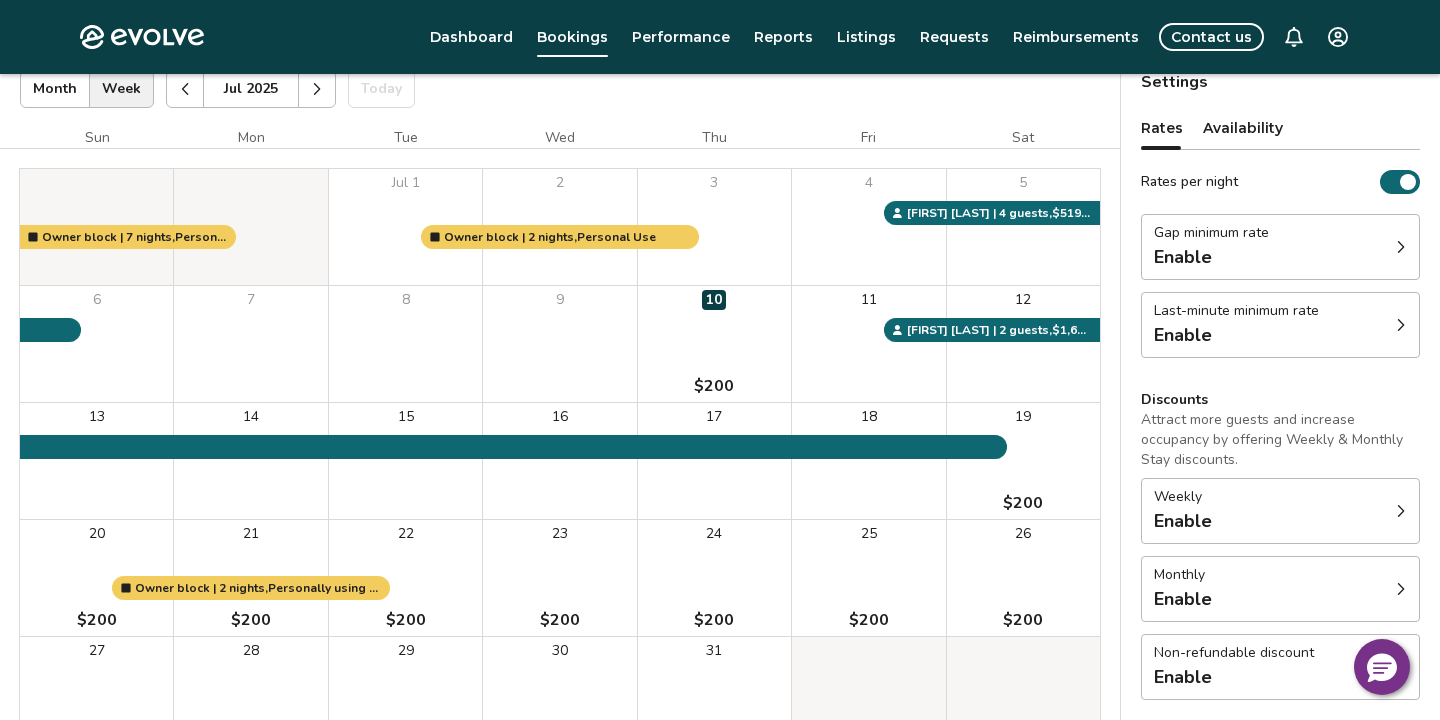 click 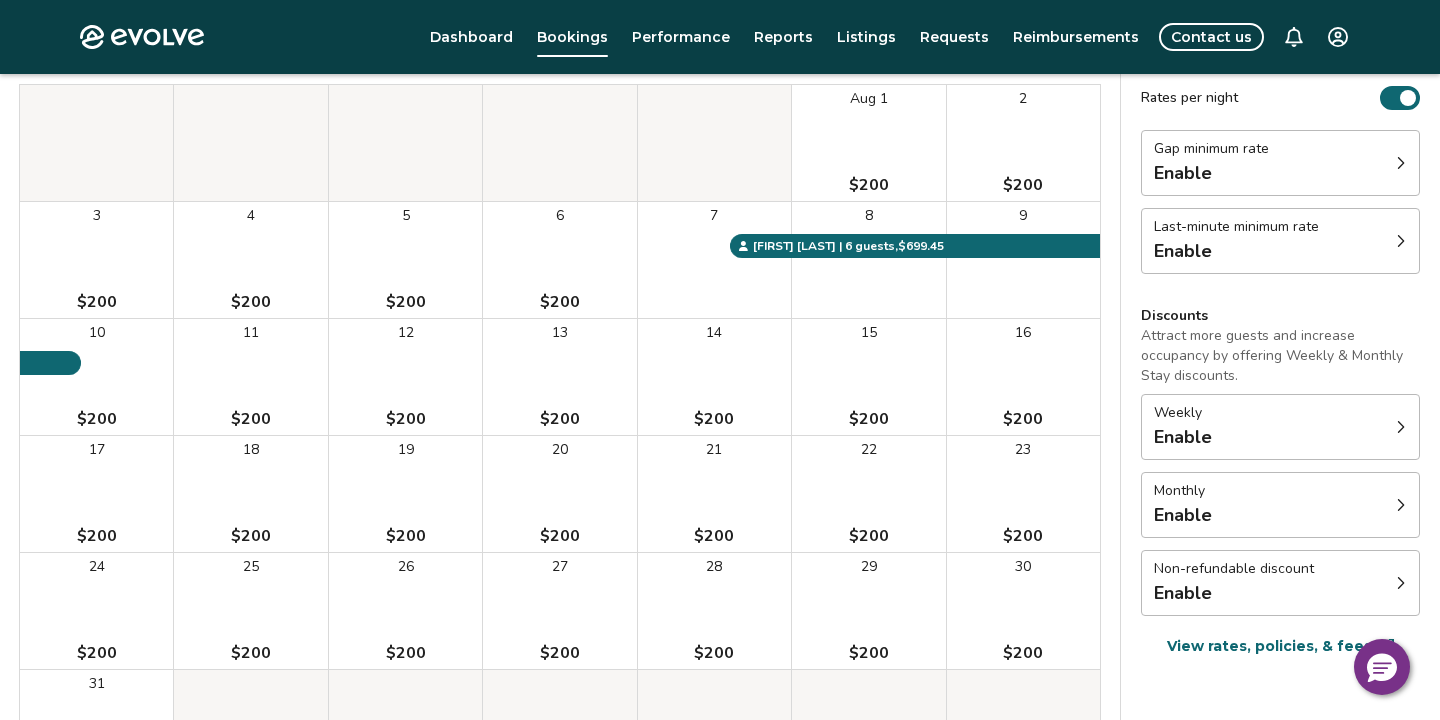 scroll, scrollTop: 217, scrollLeft: 0, axis: vertical 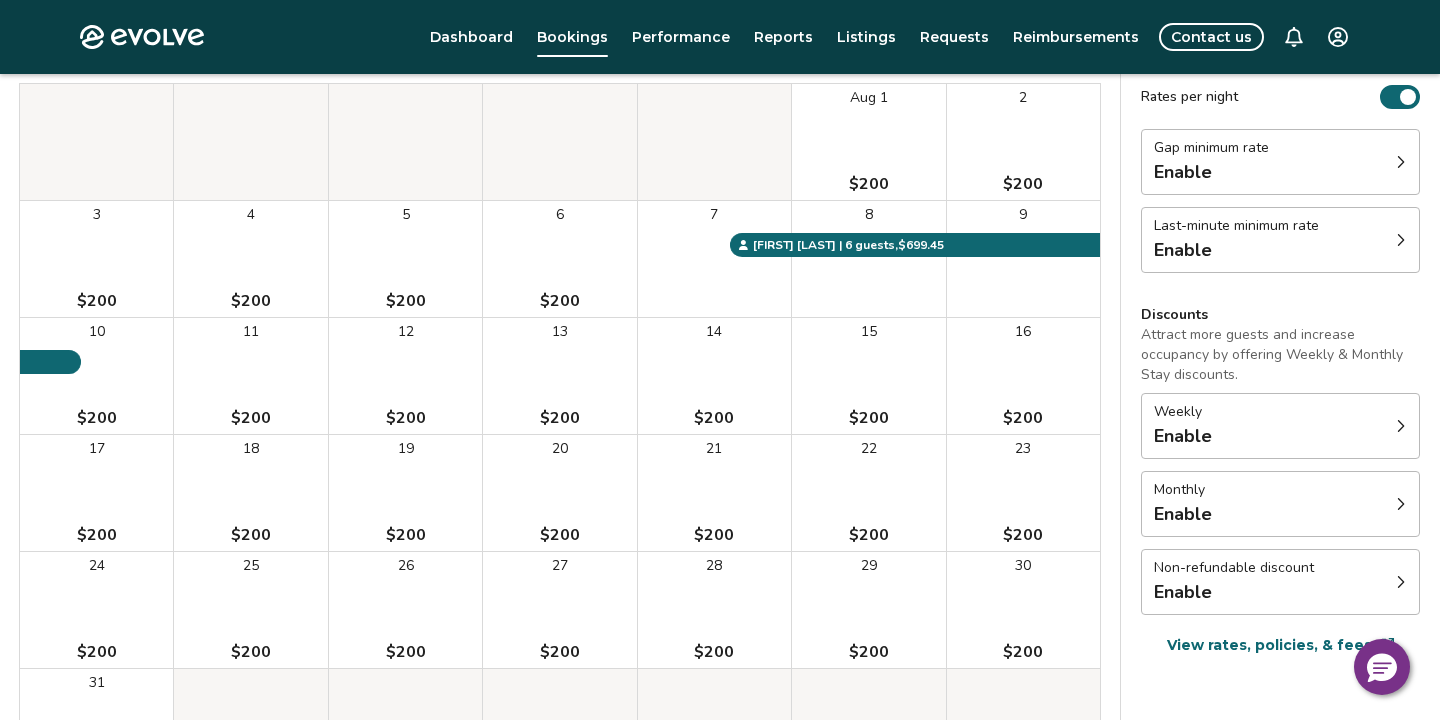 click on "Enable" at bounding box center [1236, 250] 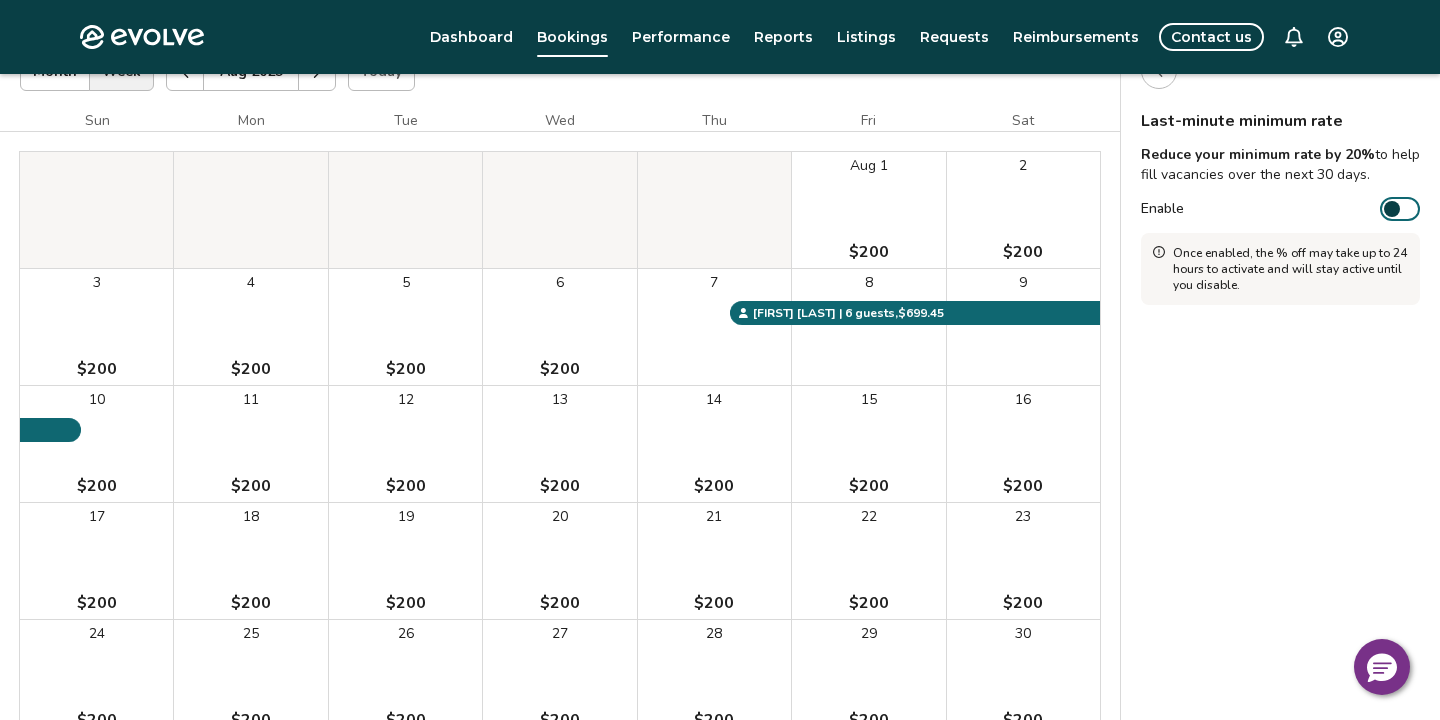 scroll, scrollTop: 110, scrollLeft: 0, axis: vertical 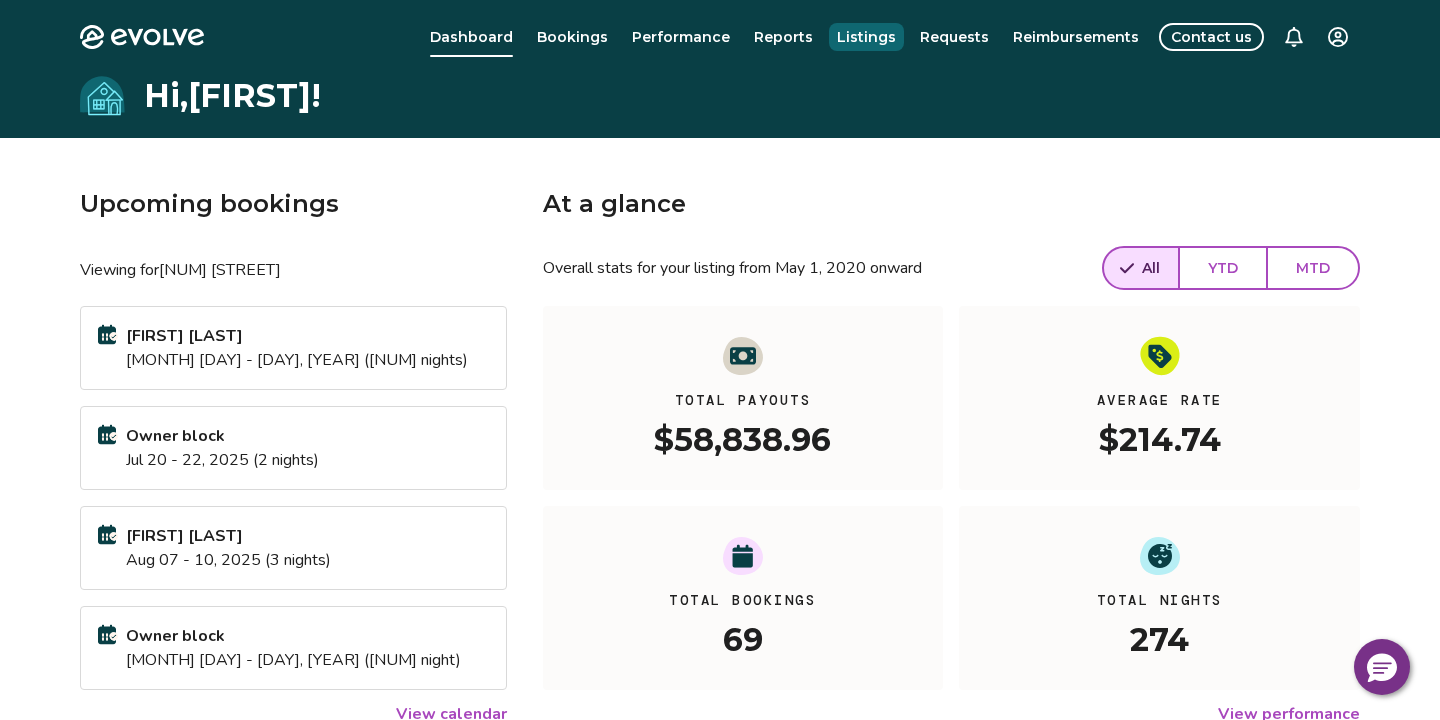 click on "Listings" at bounding box center [866, 37] 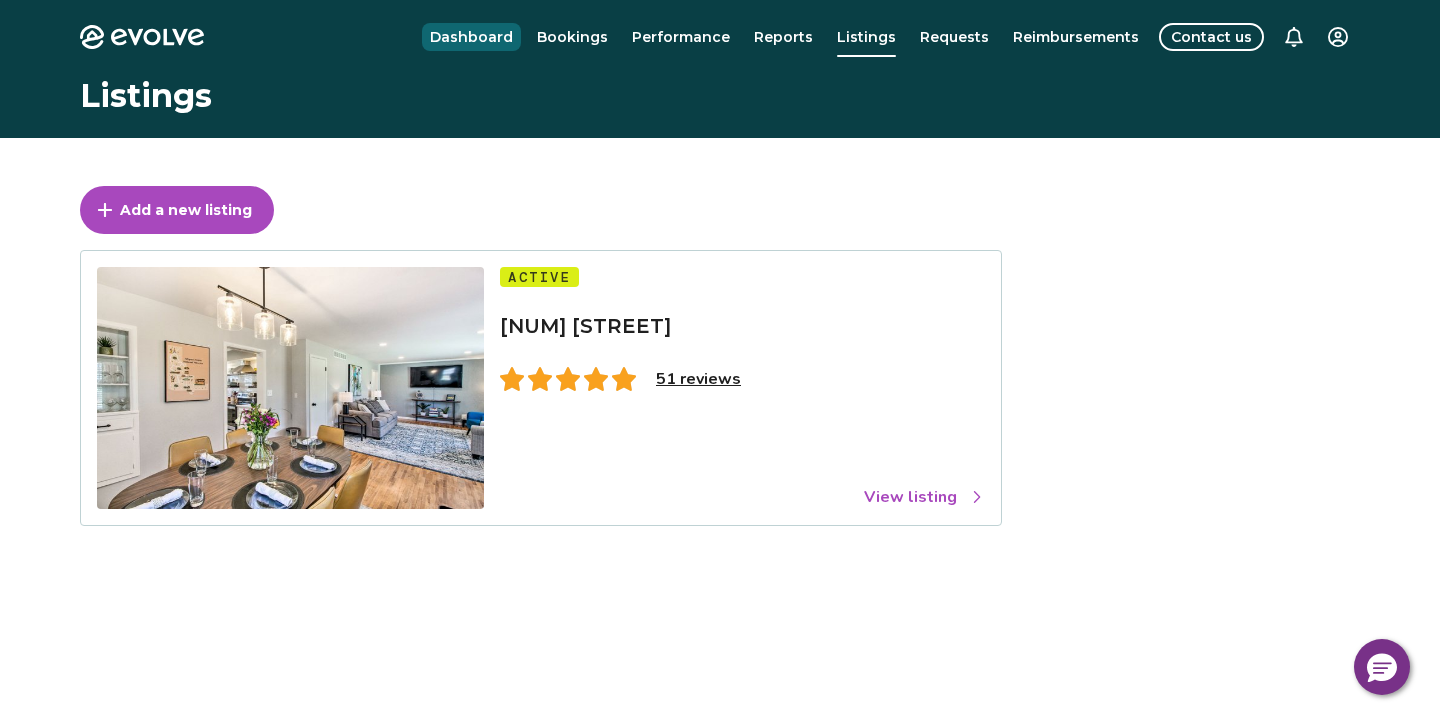 click on "Dashboard" at bounding box center [471, 37] 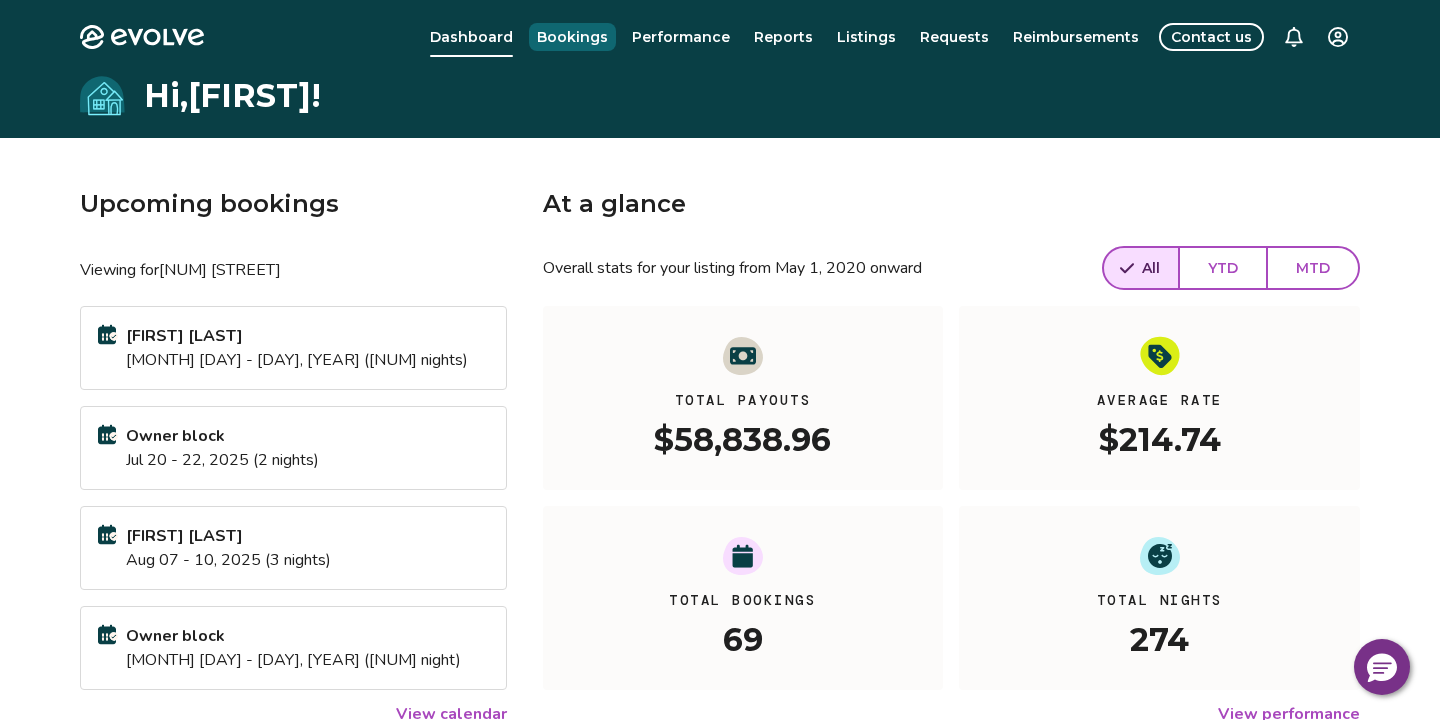 click on "Bookings" at bounding box center (572, 37) 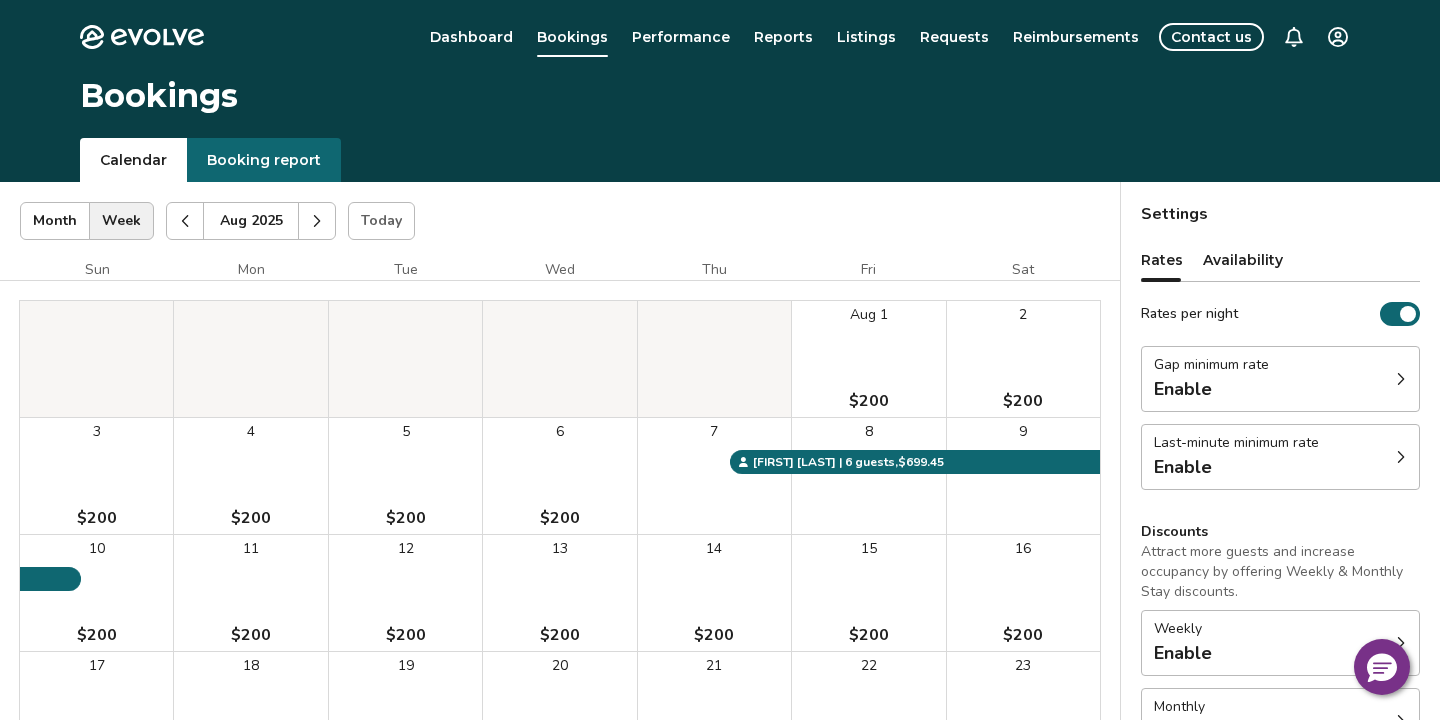 click on "Availability" at bounding box center (1243, 260) 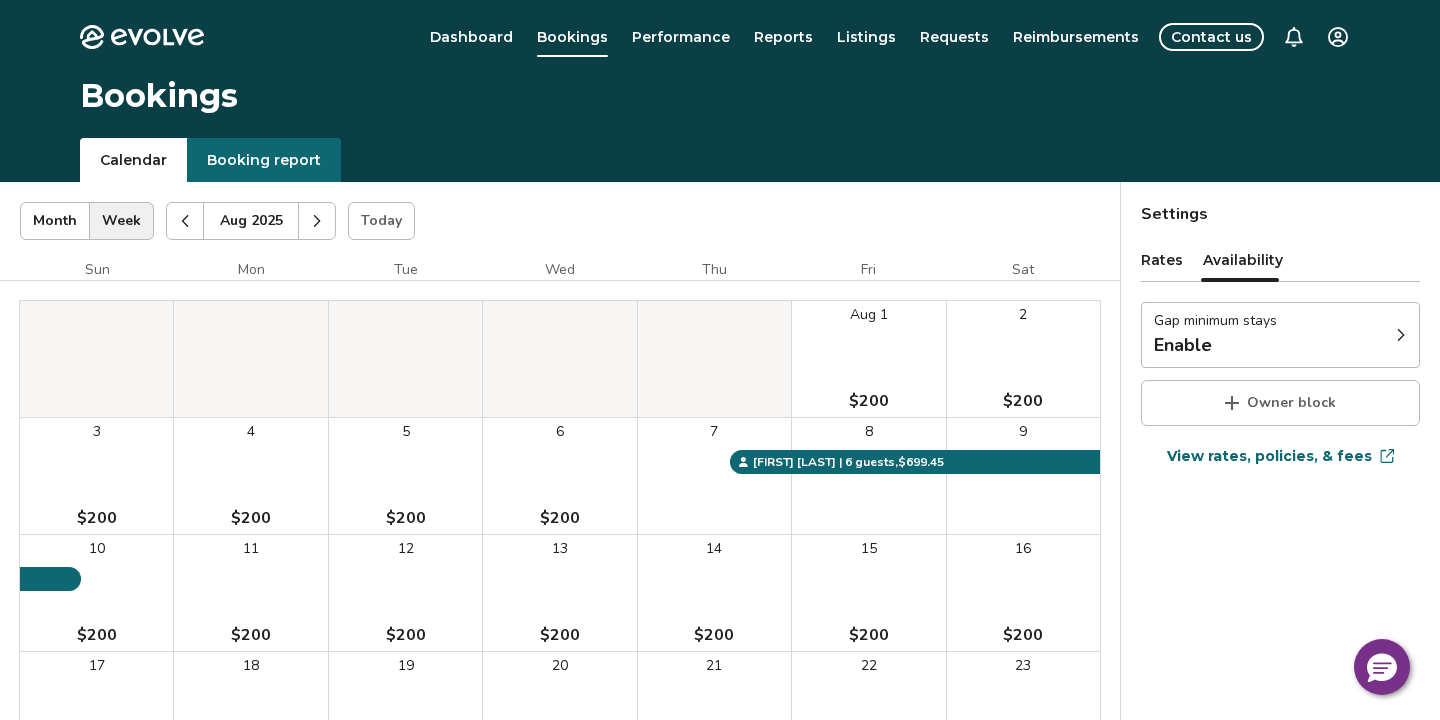 click on "Enable" at bounding box center (1215, 345) 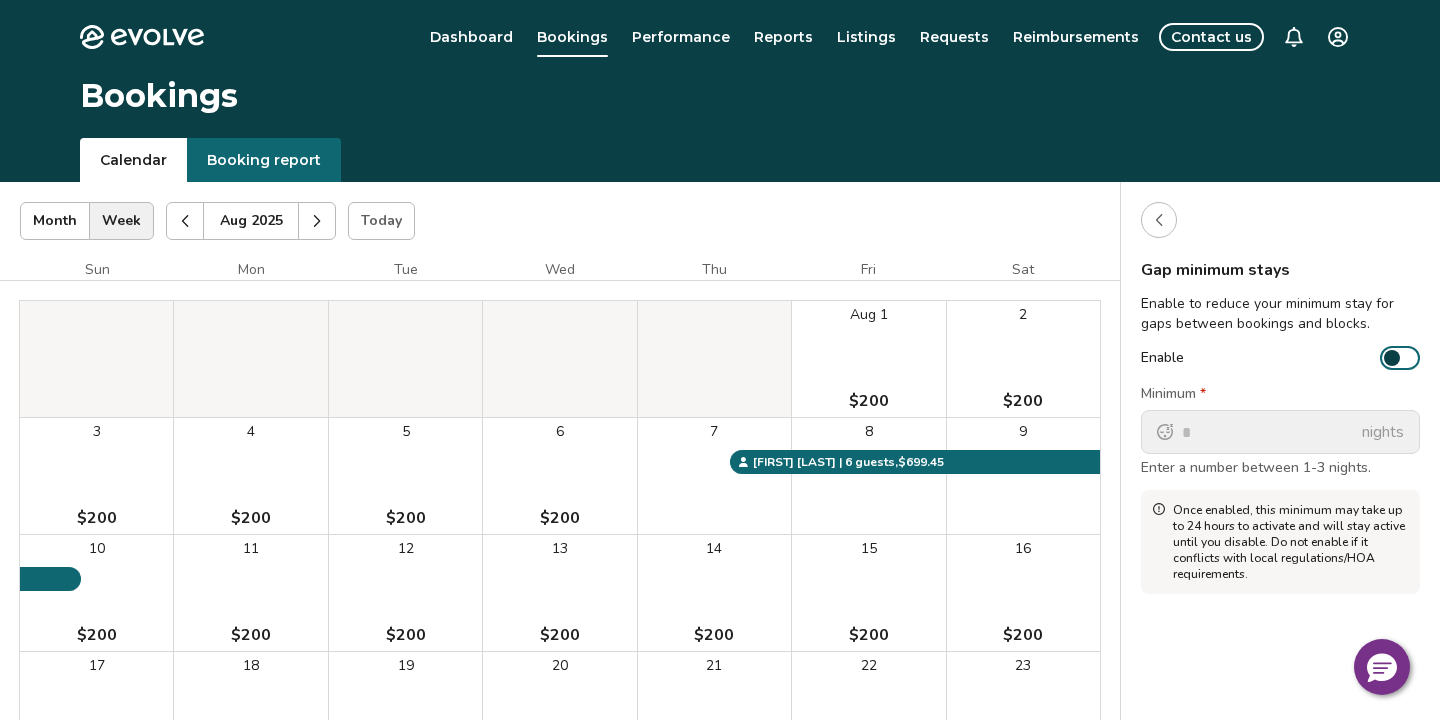 click 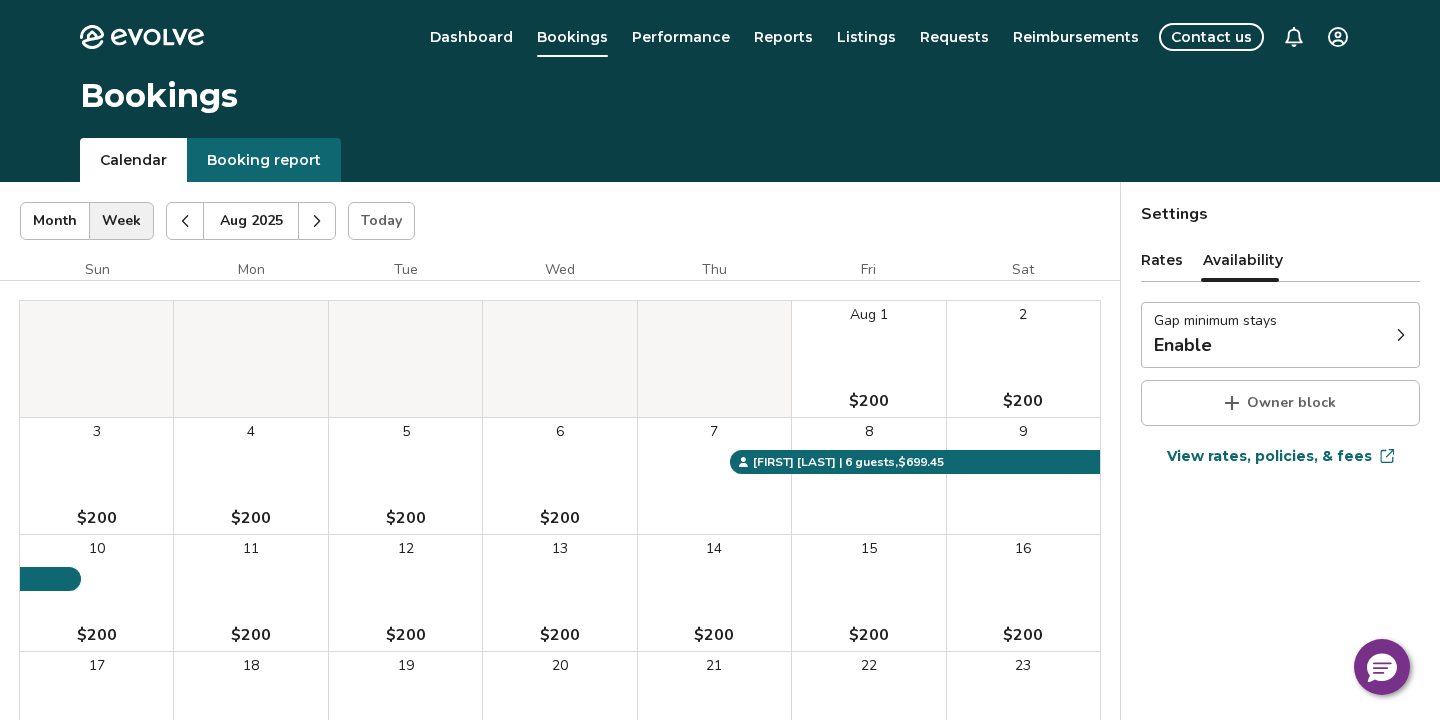 click on "Rates" at bounding box center (1162, 260) 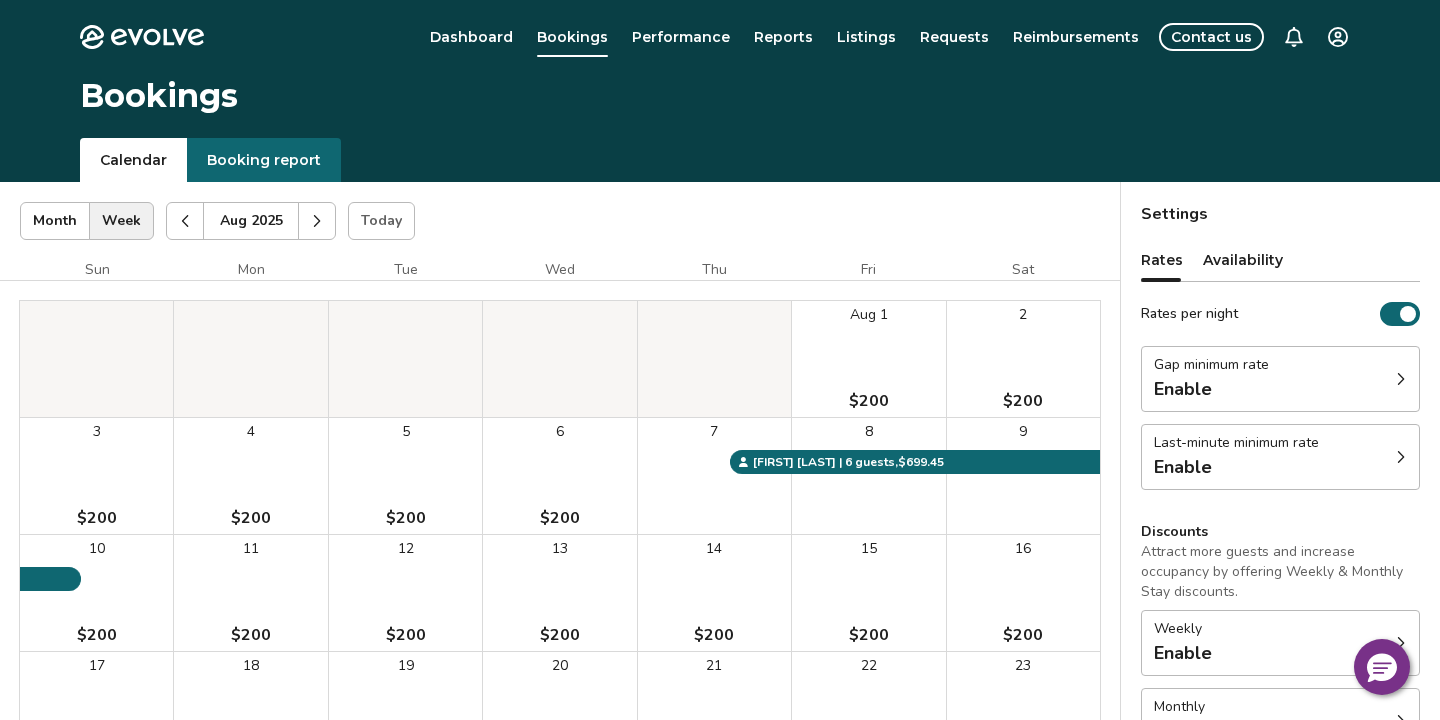 click on "Gap minimum rate Enable" at bounding box center [1280, 379] 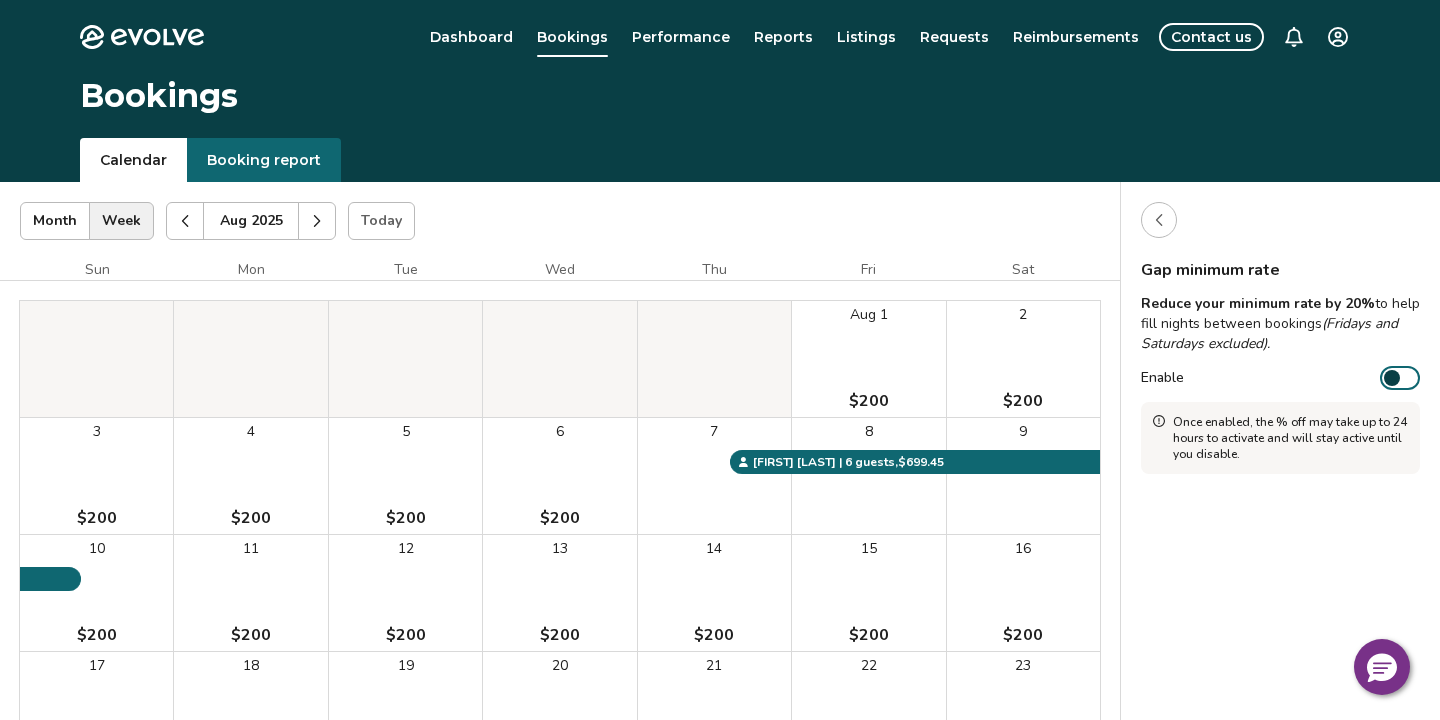 click 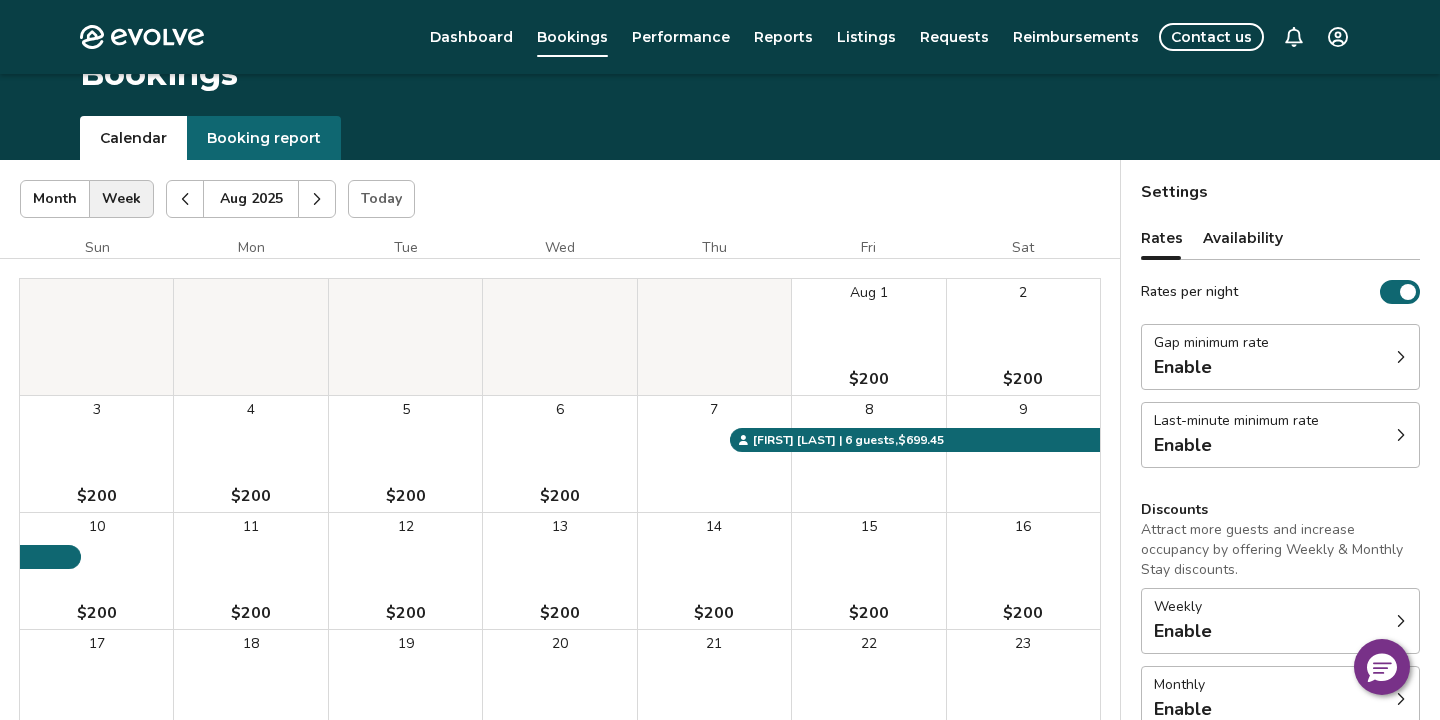 scroll, scrollTop: 27, scrollLeft: 0, axis: vertical 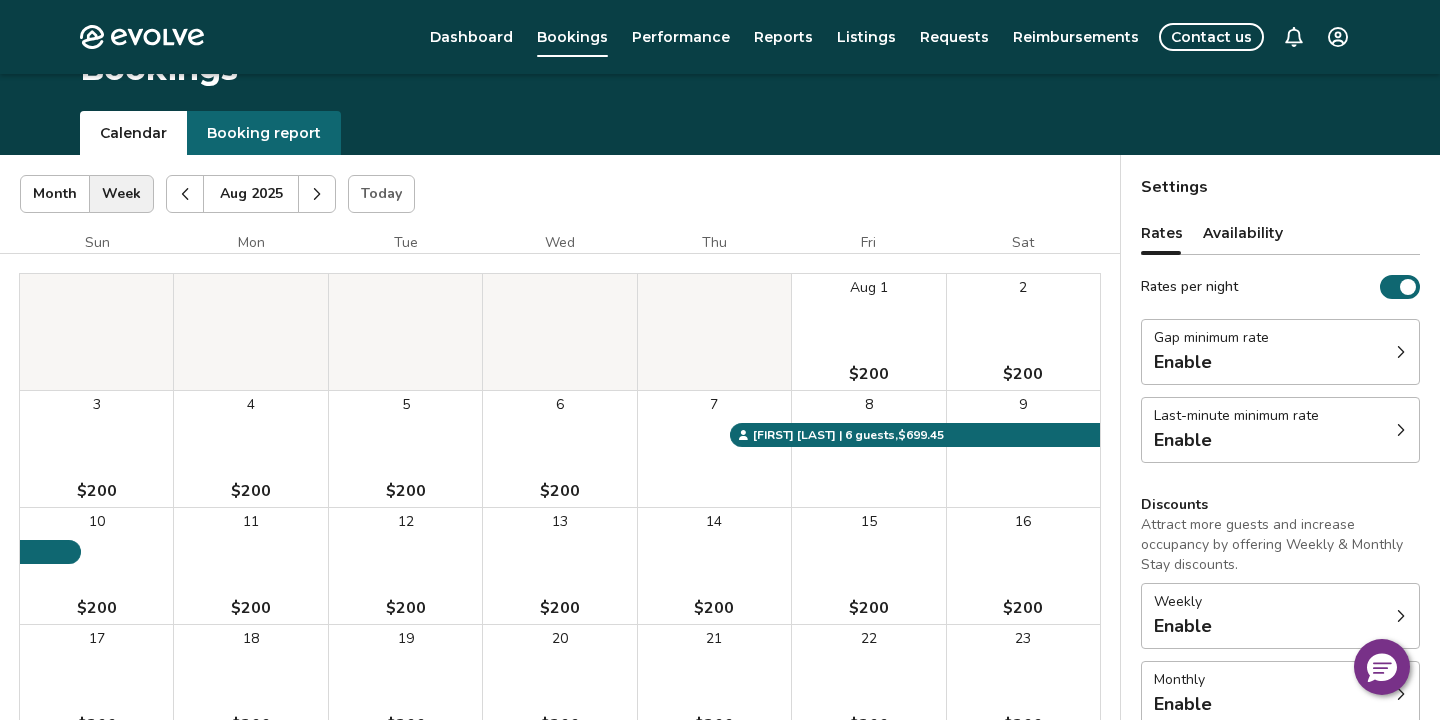 click on "Enable" at bounding box center [1236, 440] 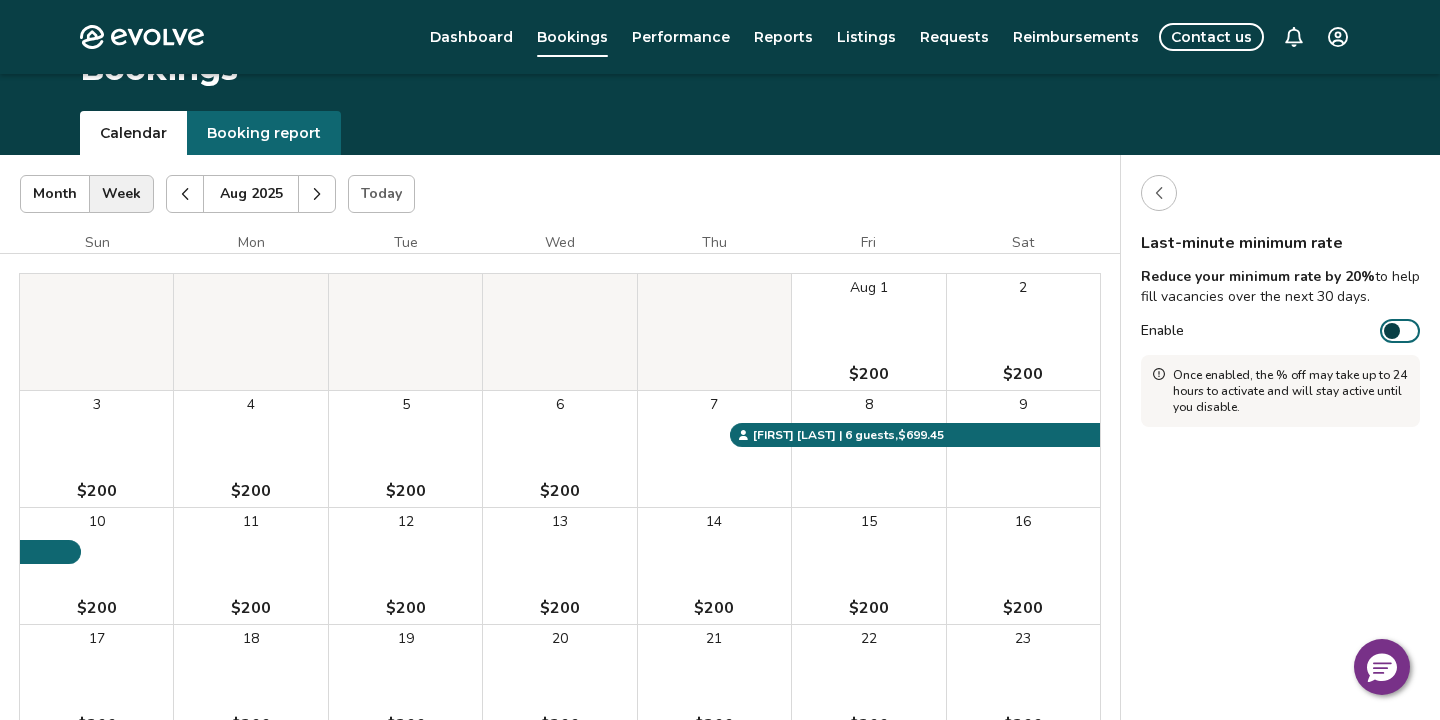 click at bounding box center (1392, 331) 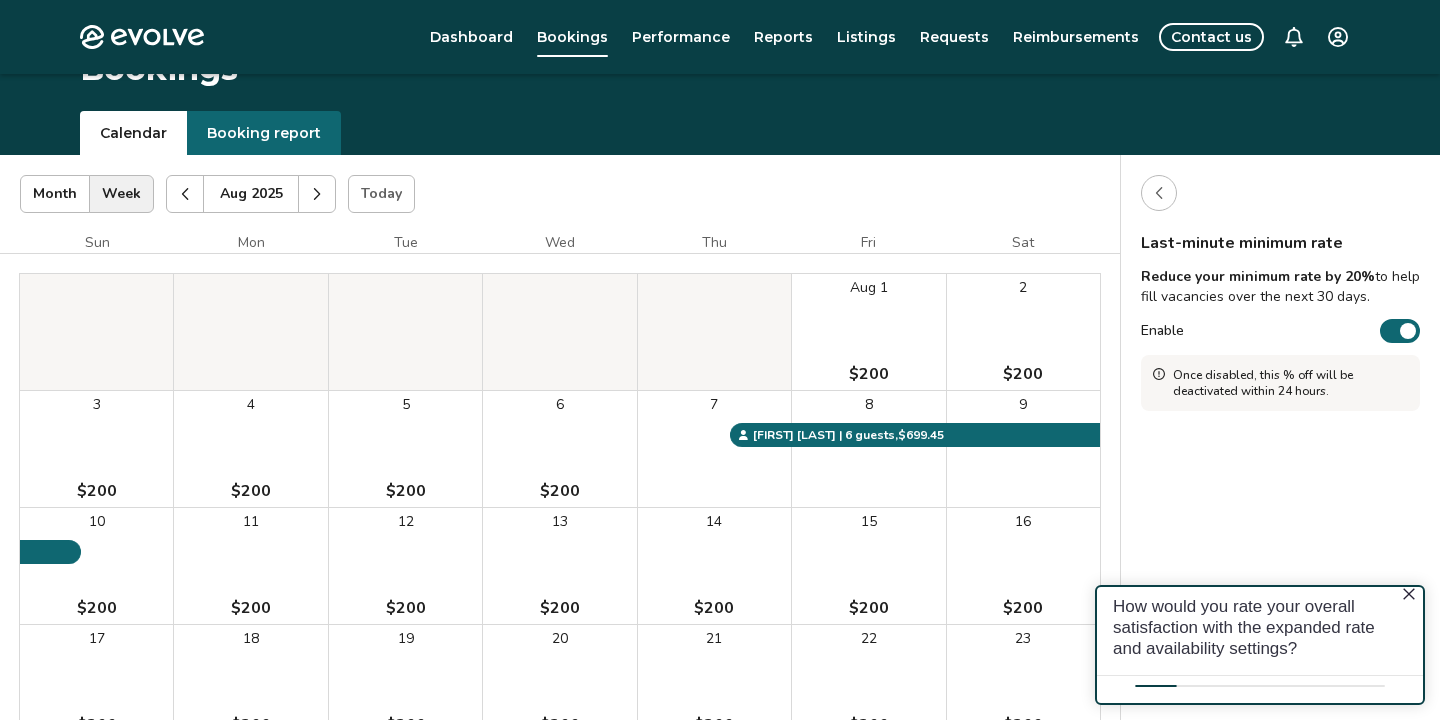 scroll, scrollTop: 0, scrollLeft: 0, axis: both 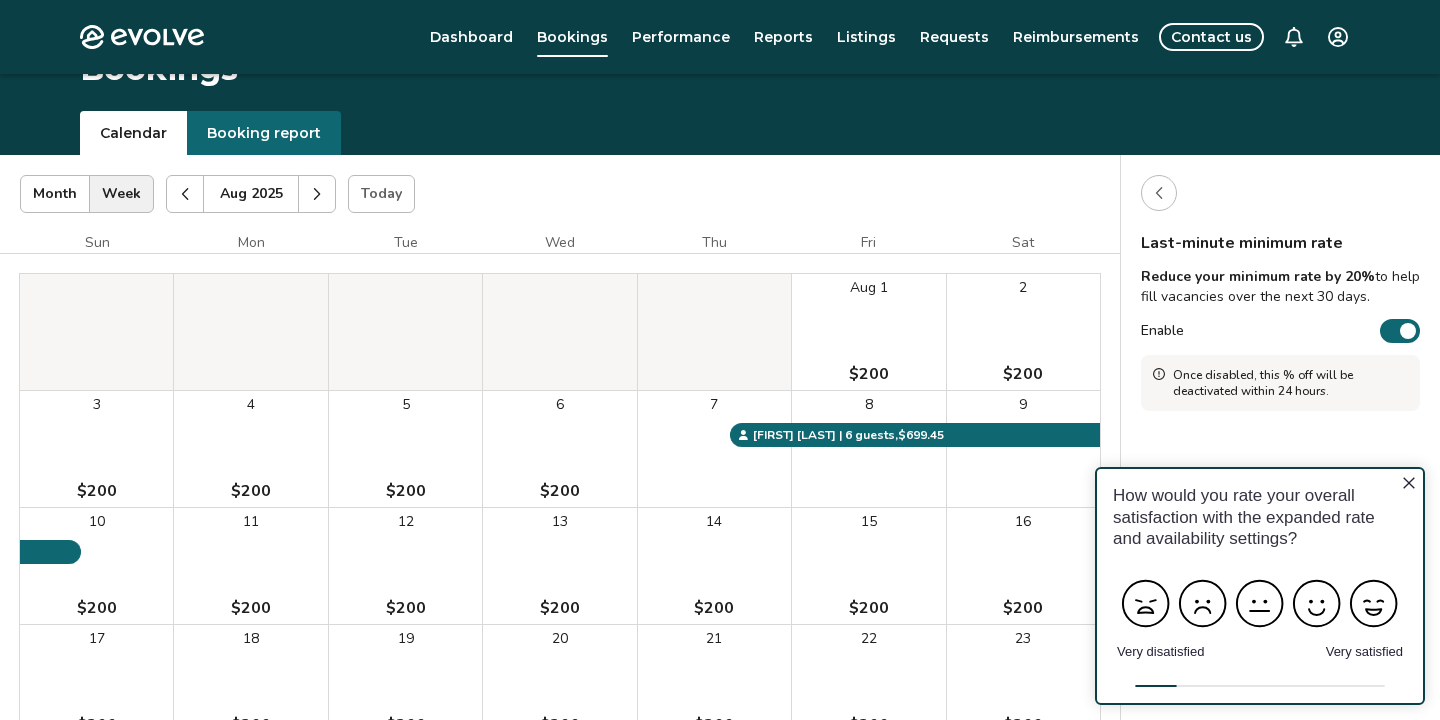 click 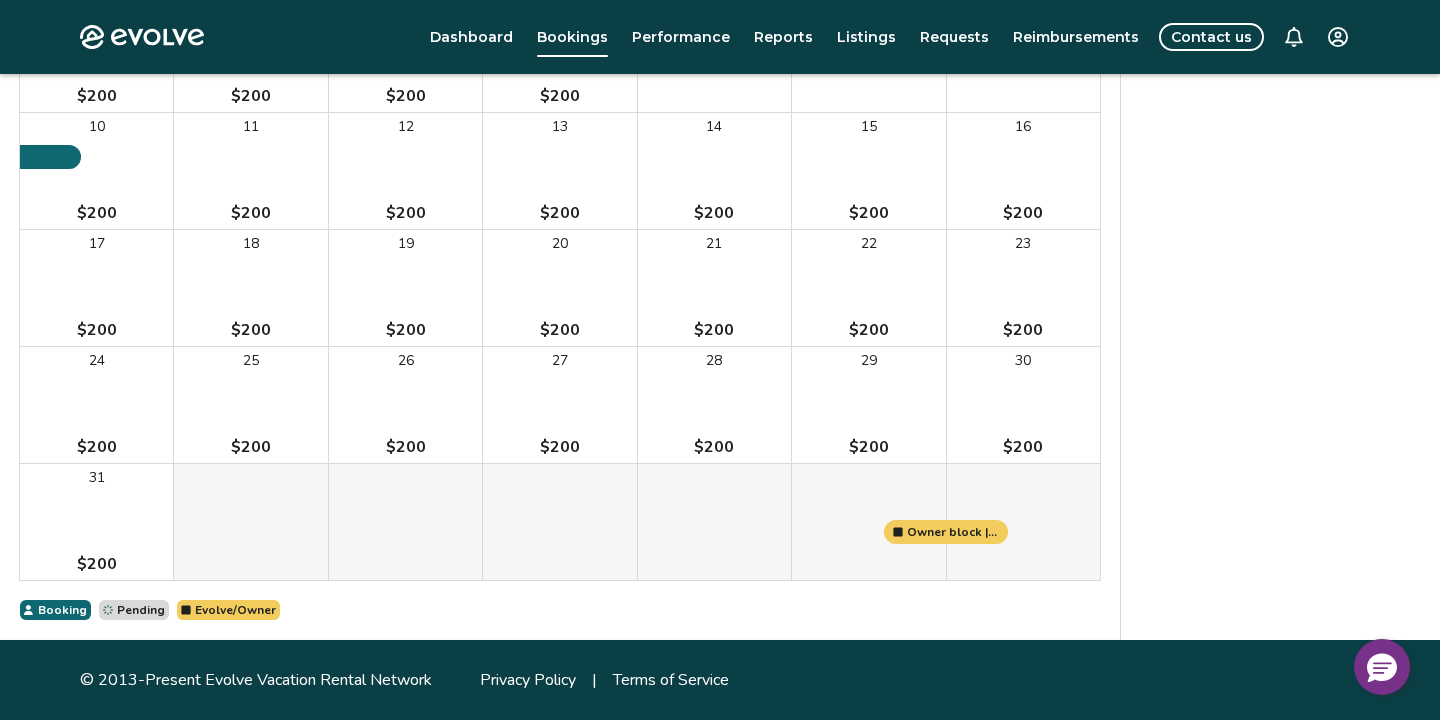 scroll, scrollTop: 0, scrollLeft: 0, axis: both 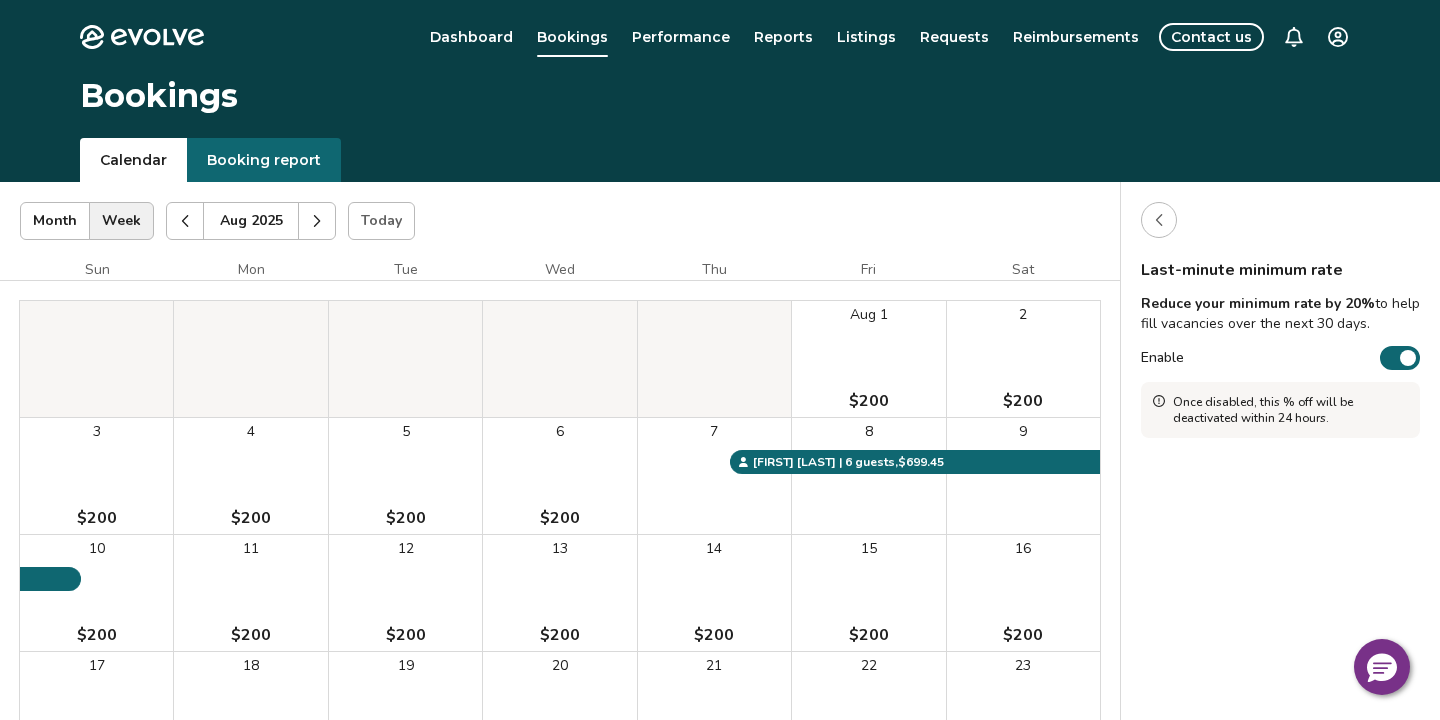 click 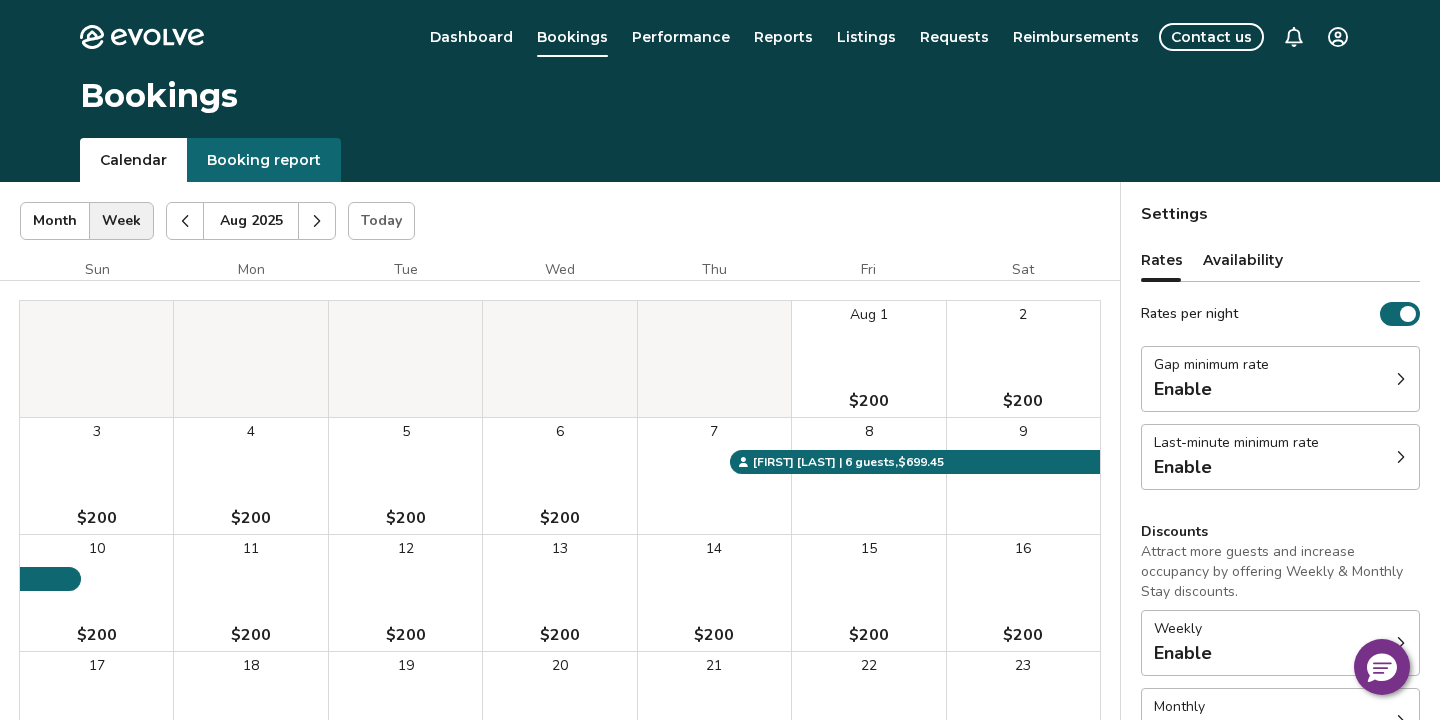 click on "Enable" at bounding box center [1236, 467] 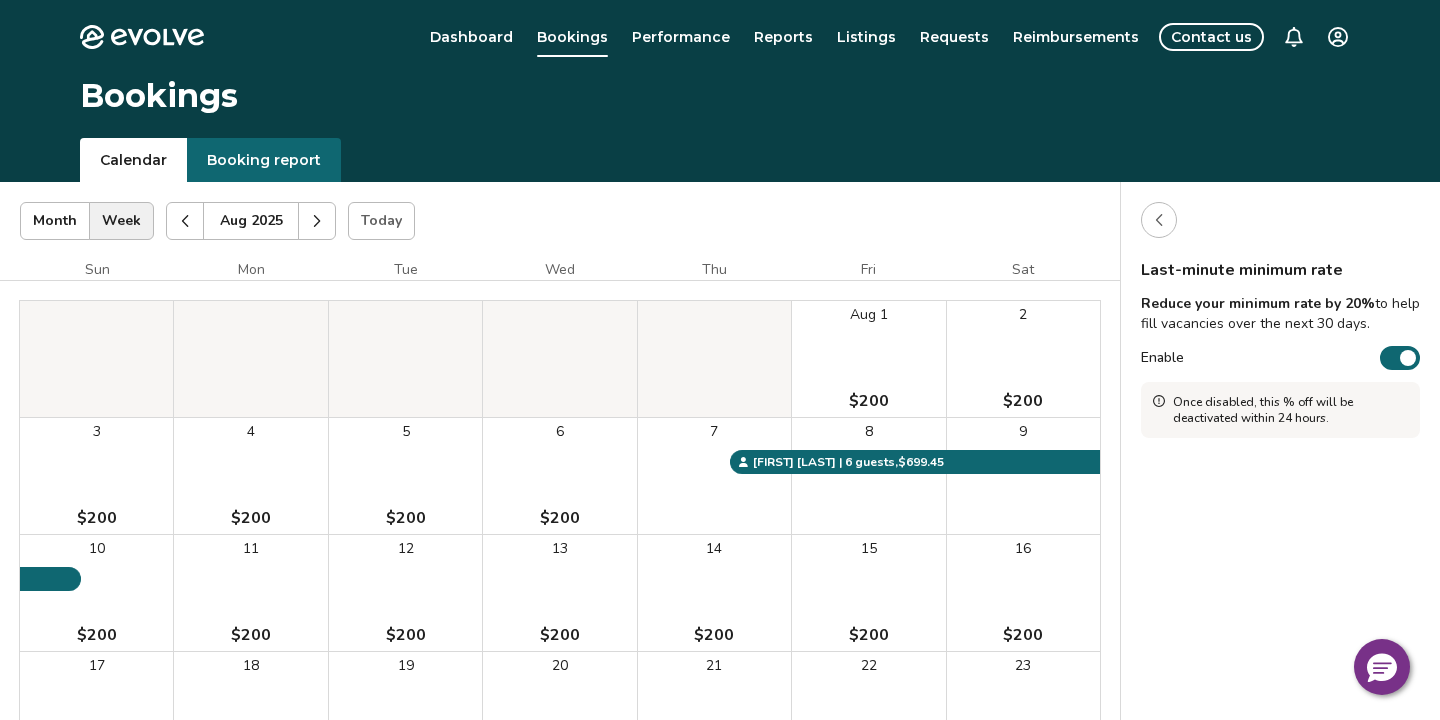 click 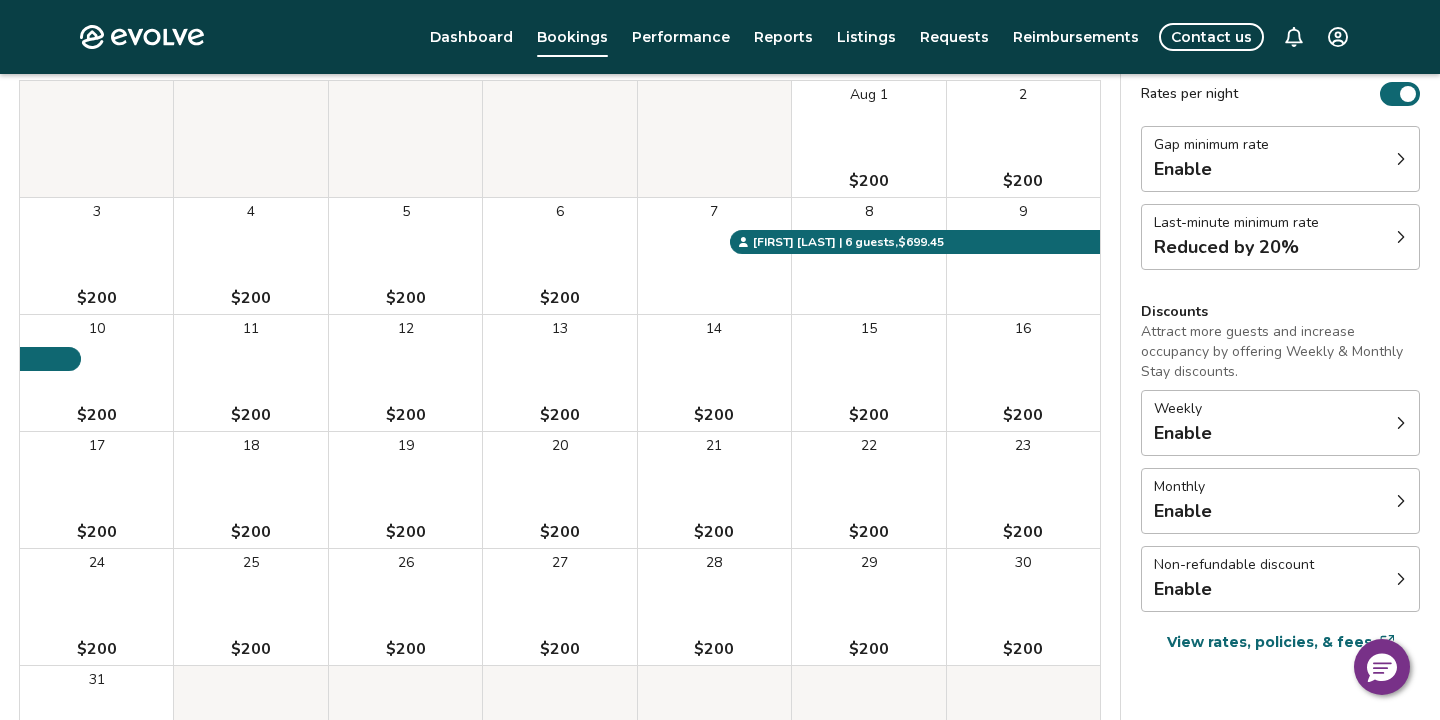 scroll, scrollTop: 221, scrollLeft: 0, axis: vertical 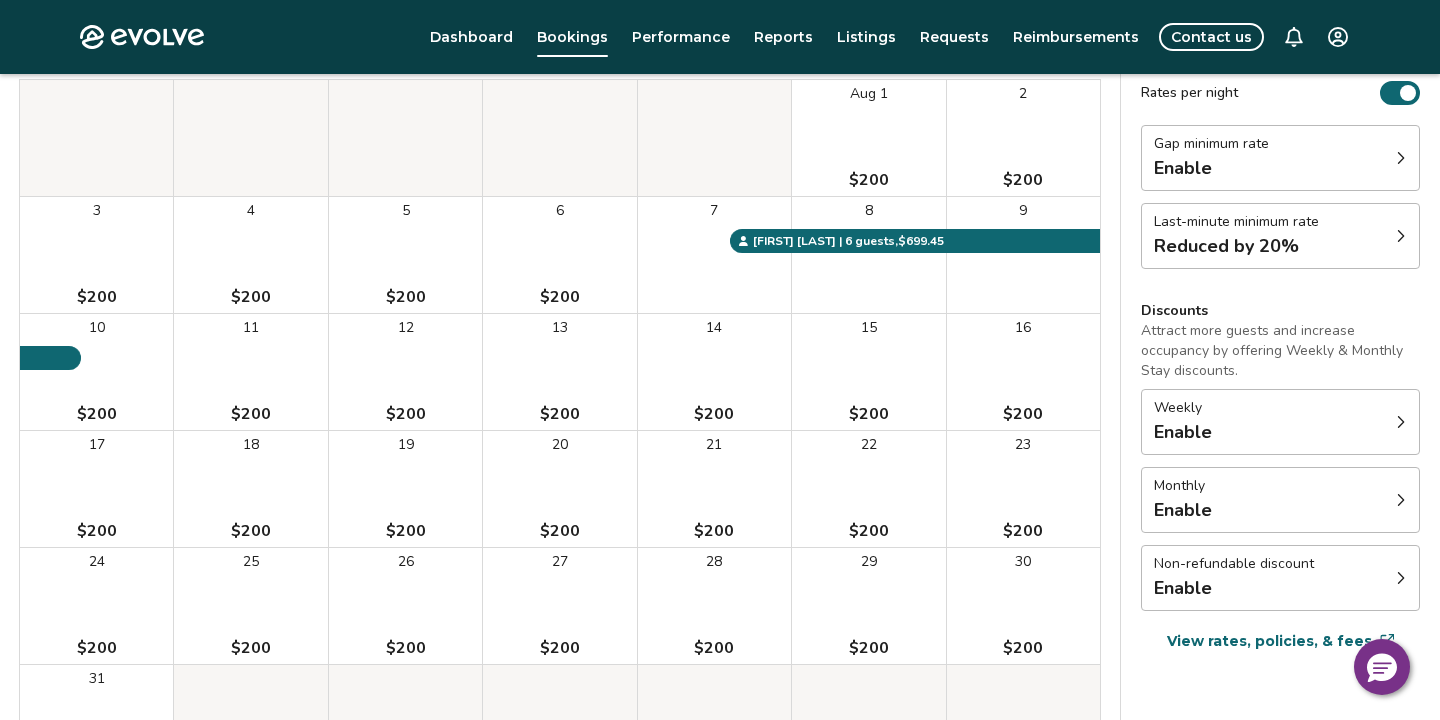 click on "Weekly Enable" at bounding box center (1280, 422) 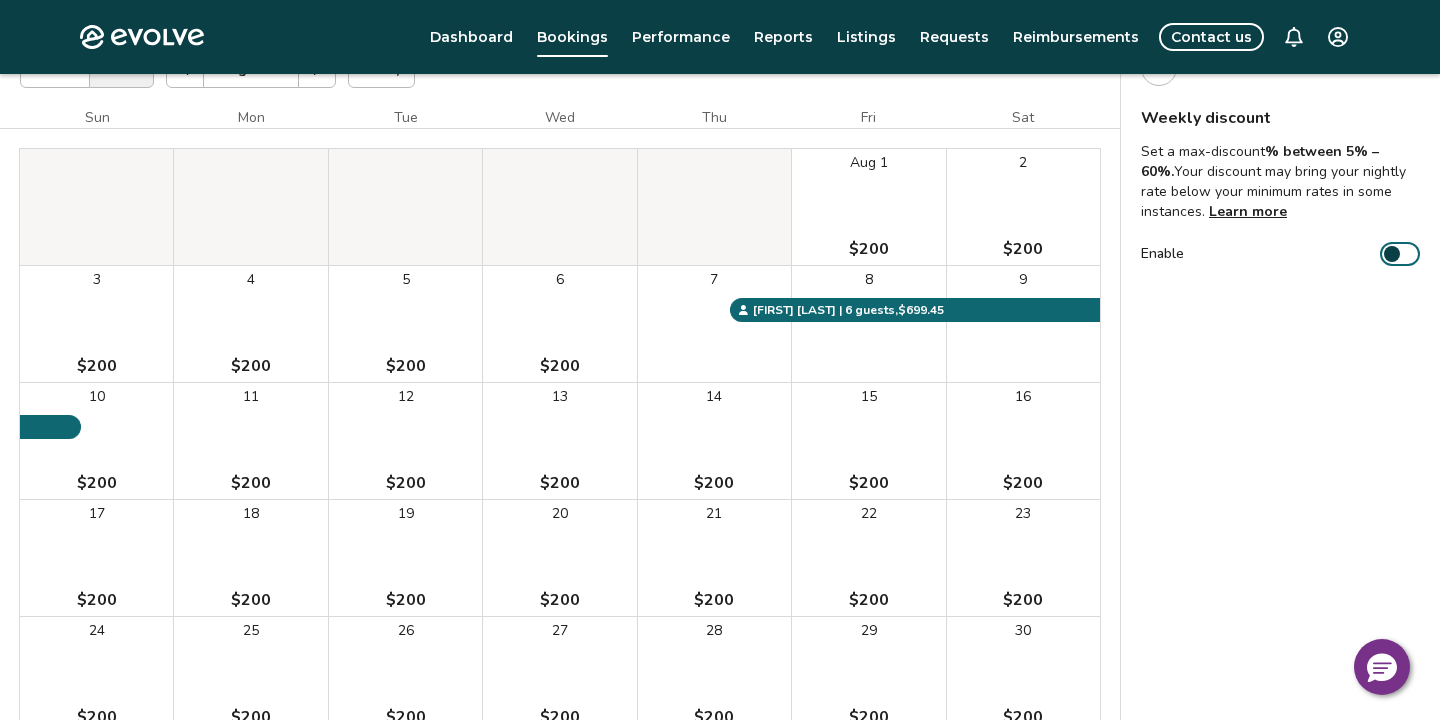 scroll, scrollTop: 78, scrollLeft: 0, axis: vertical 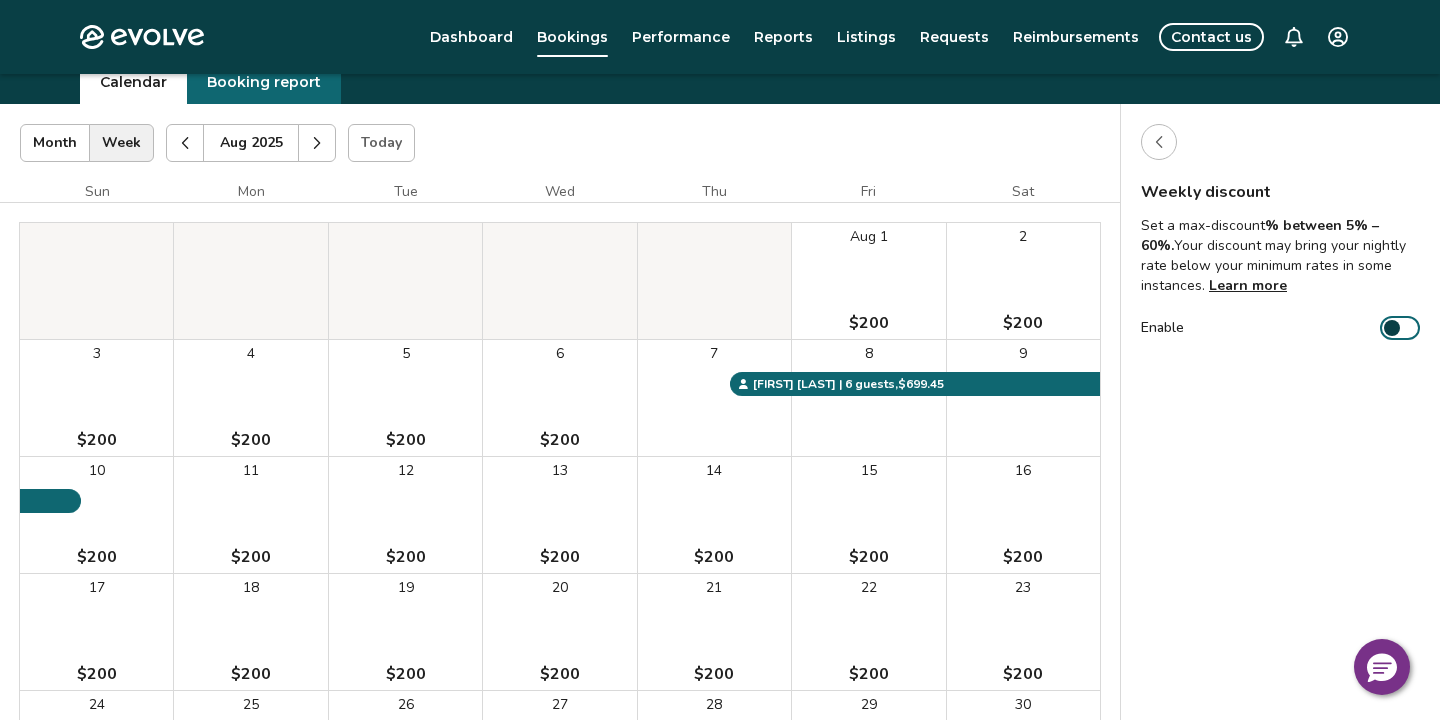click at bounding box center [1392, 328] 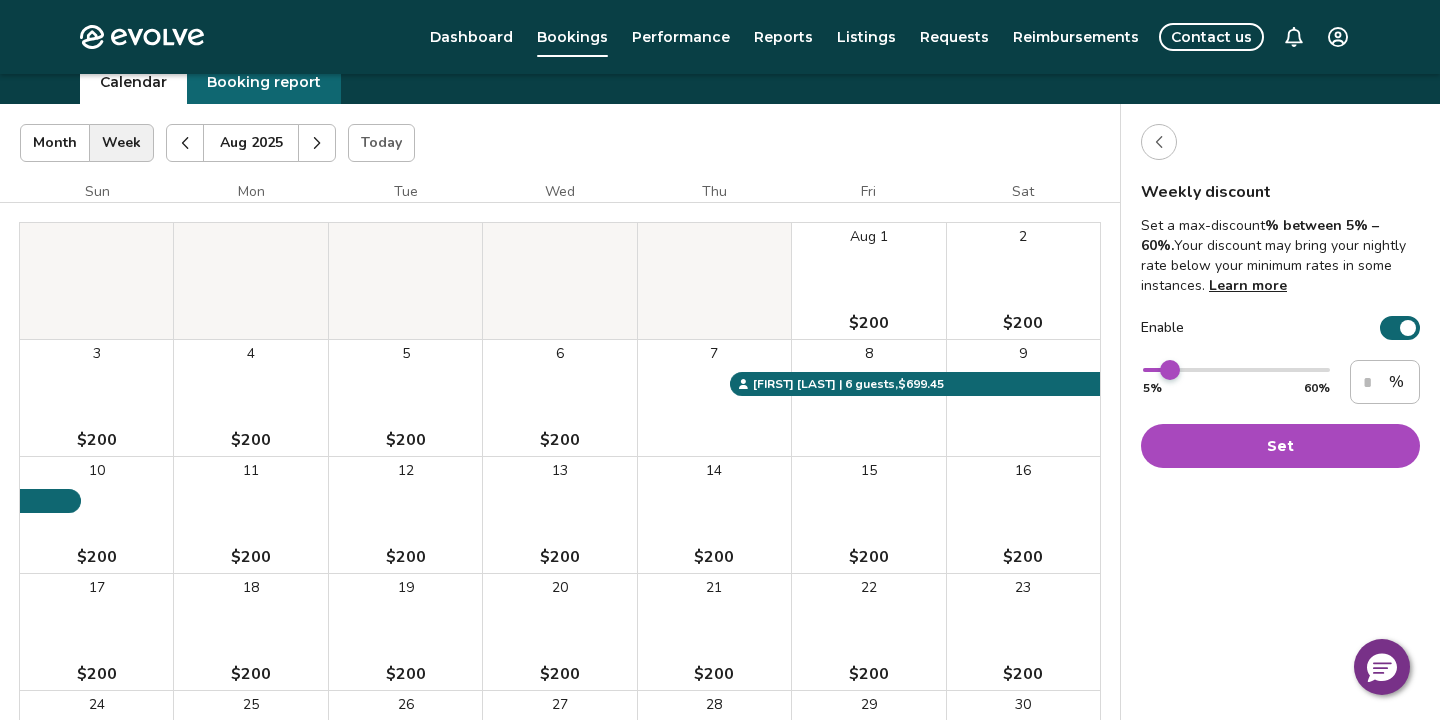 type on "**" 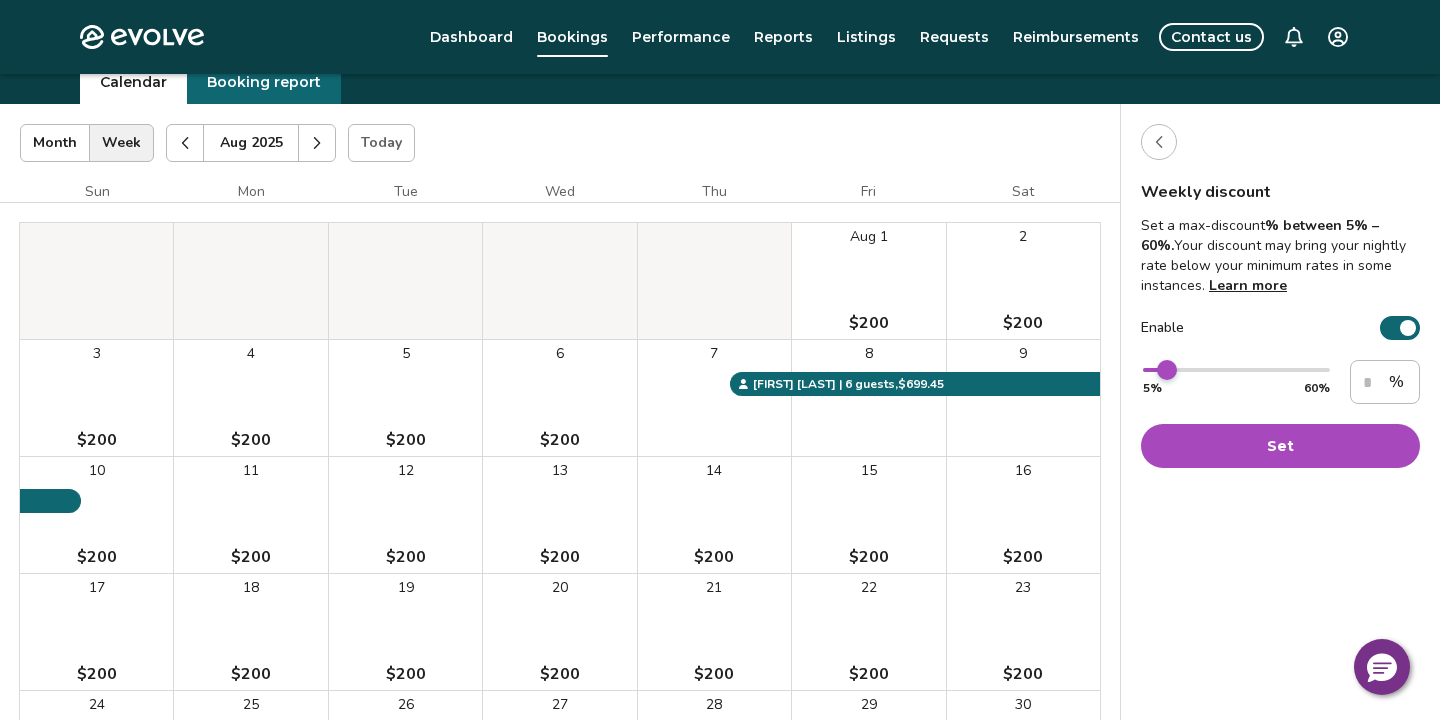 click at bounding box center [1167, 370] 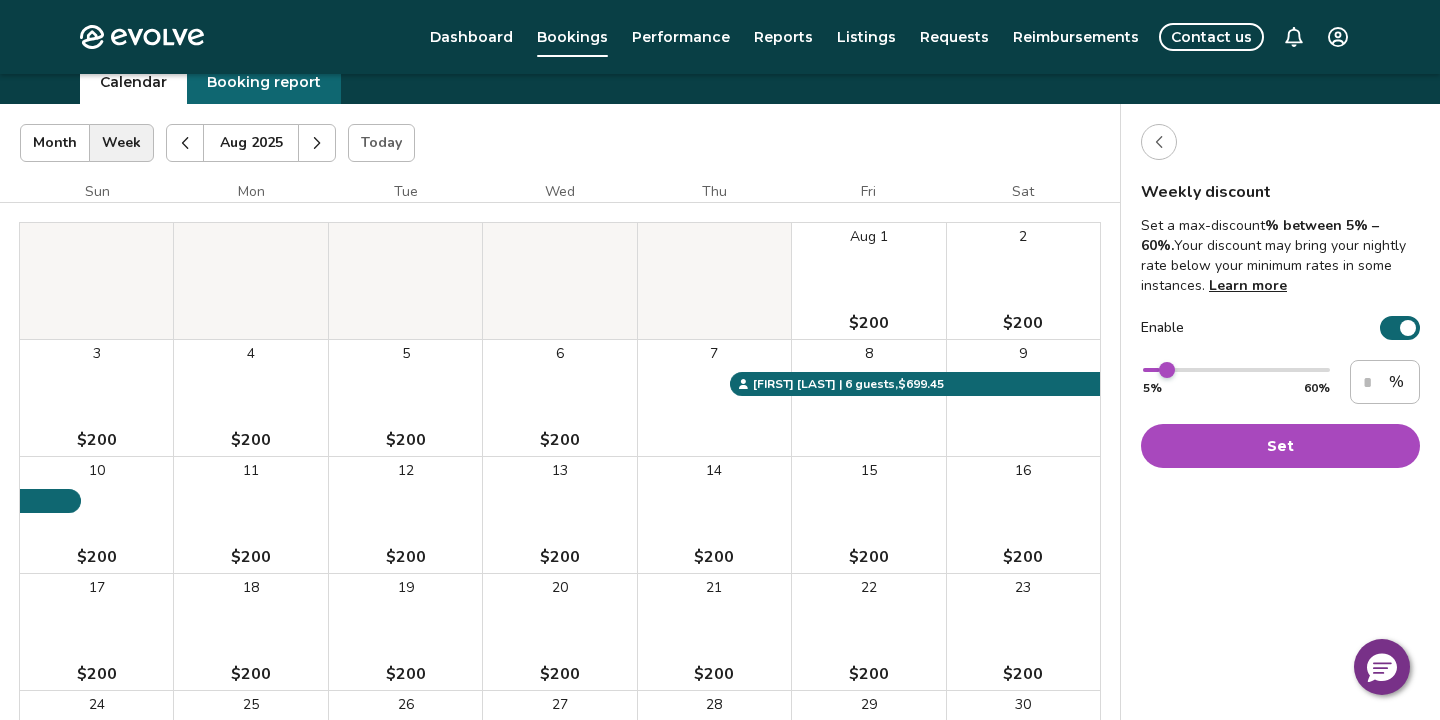 click on "Set" at bounding box center [1280, 446] 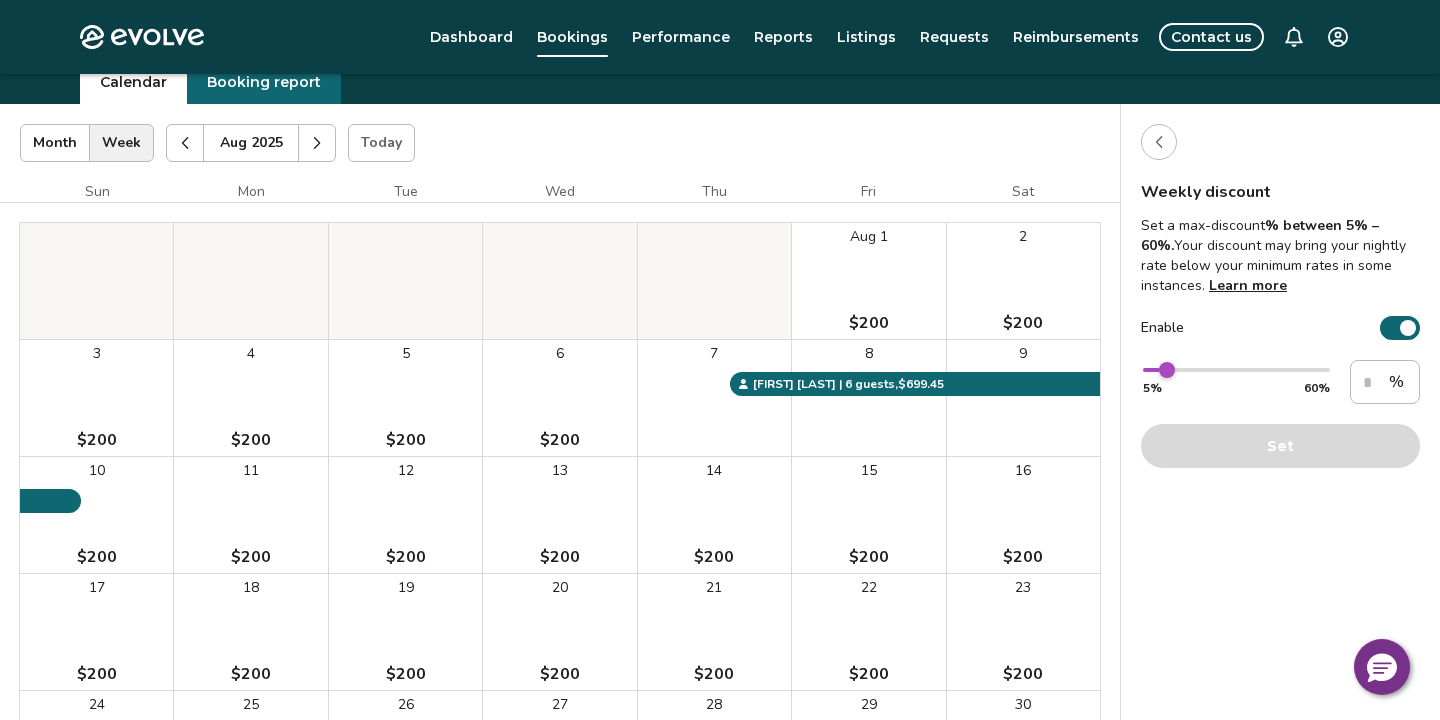 click 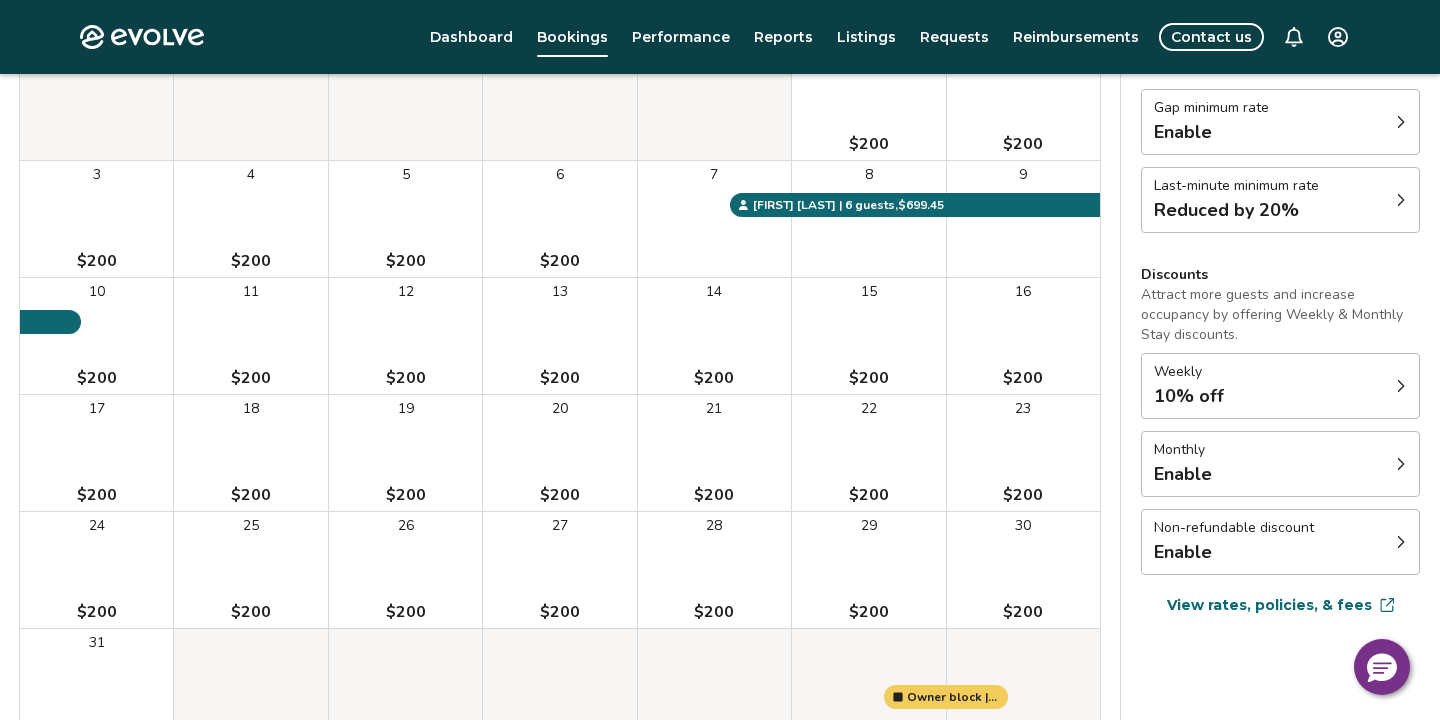 scroll, scrollTop: 264, scrollLeft: 0, axis: vertical 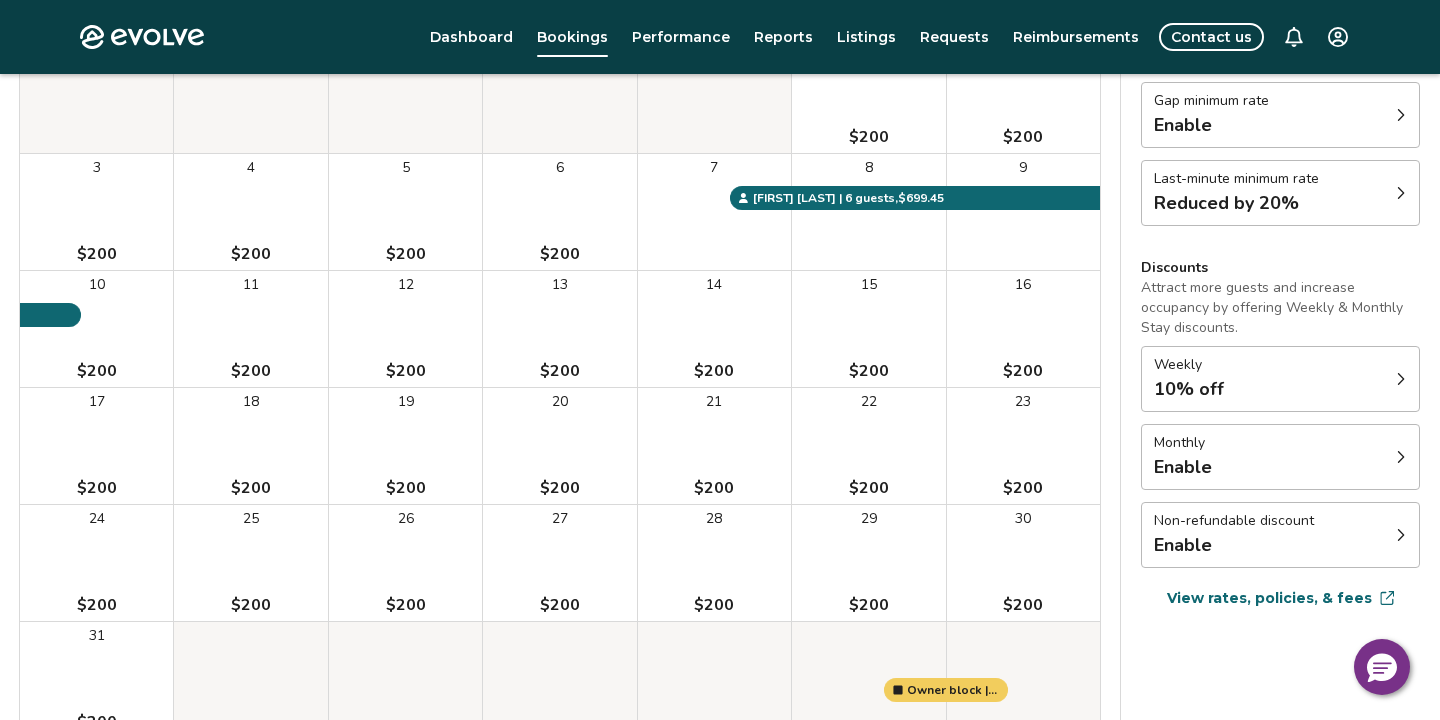 click on "Monthly Enable" at bounding box center (1280, 457) 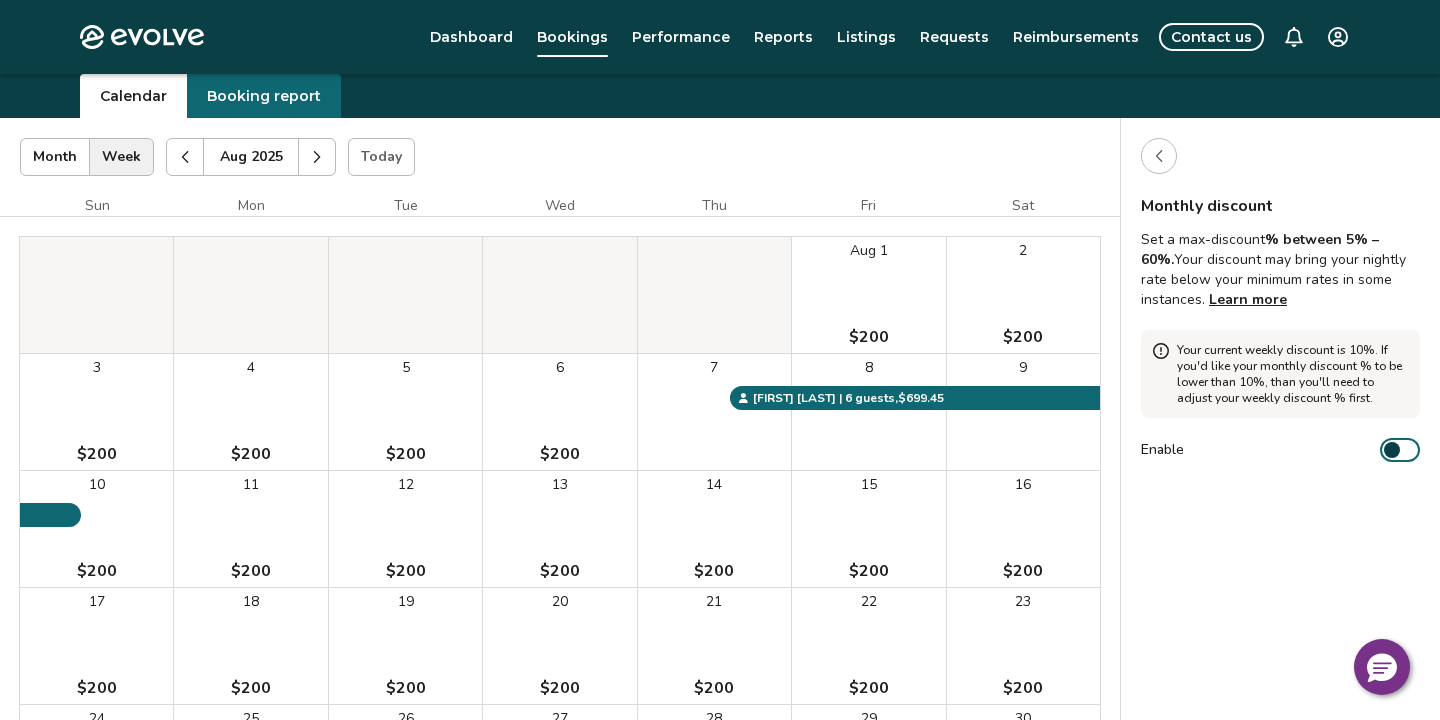 scroll, scrollTop: 0, scrollLeft: 0, axis: both 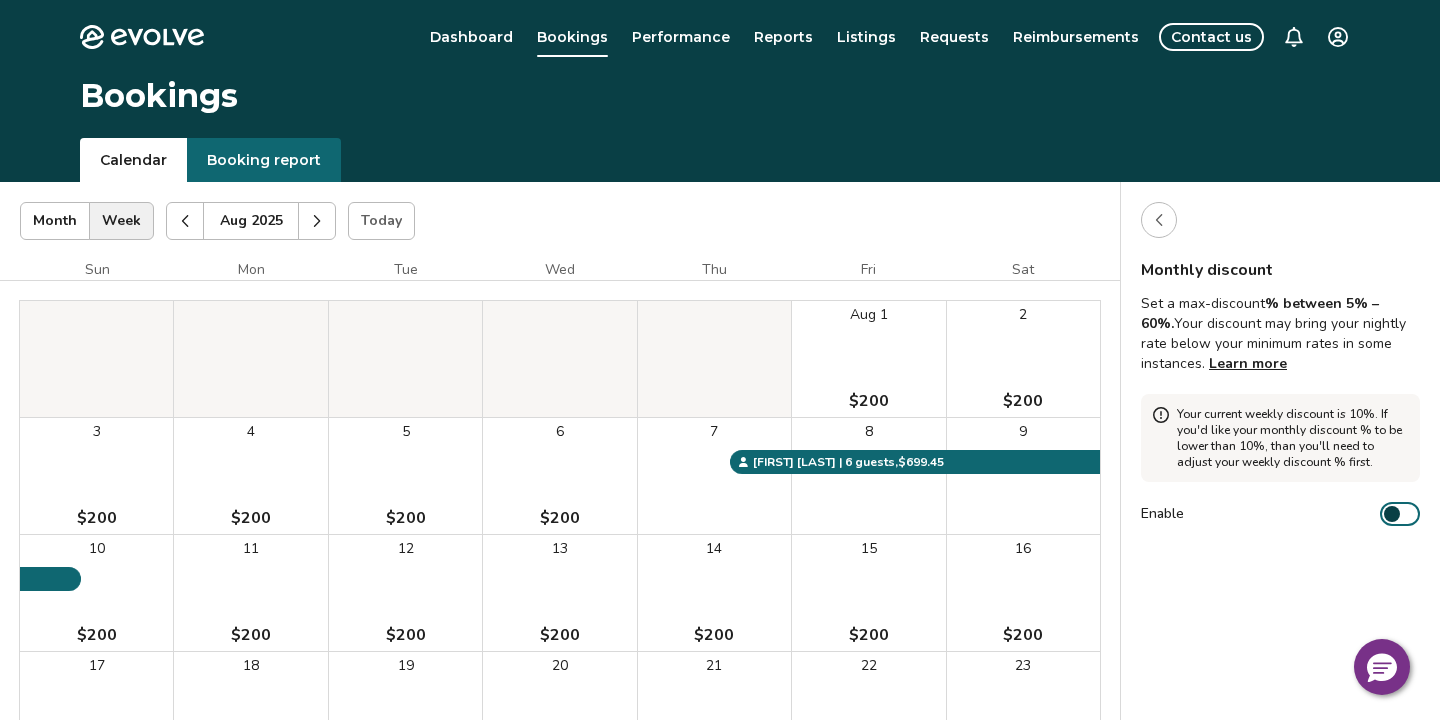 click 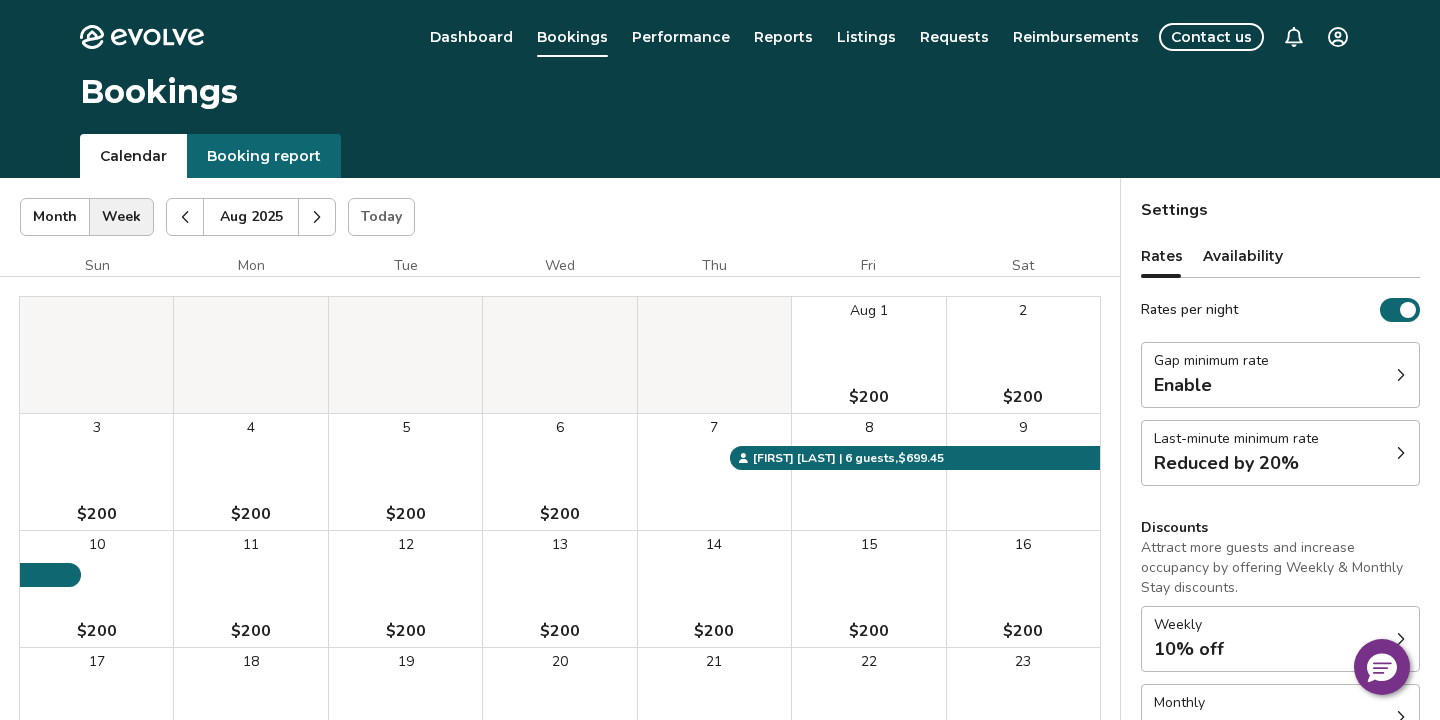 scroll, scrollTop: 0, scrollLeft: 0, axis: both 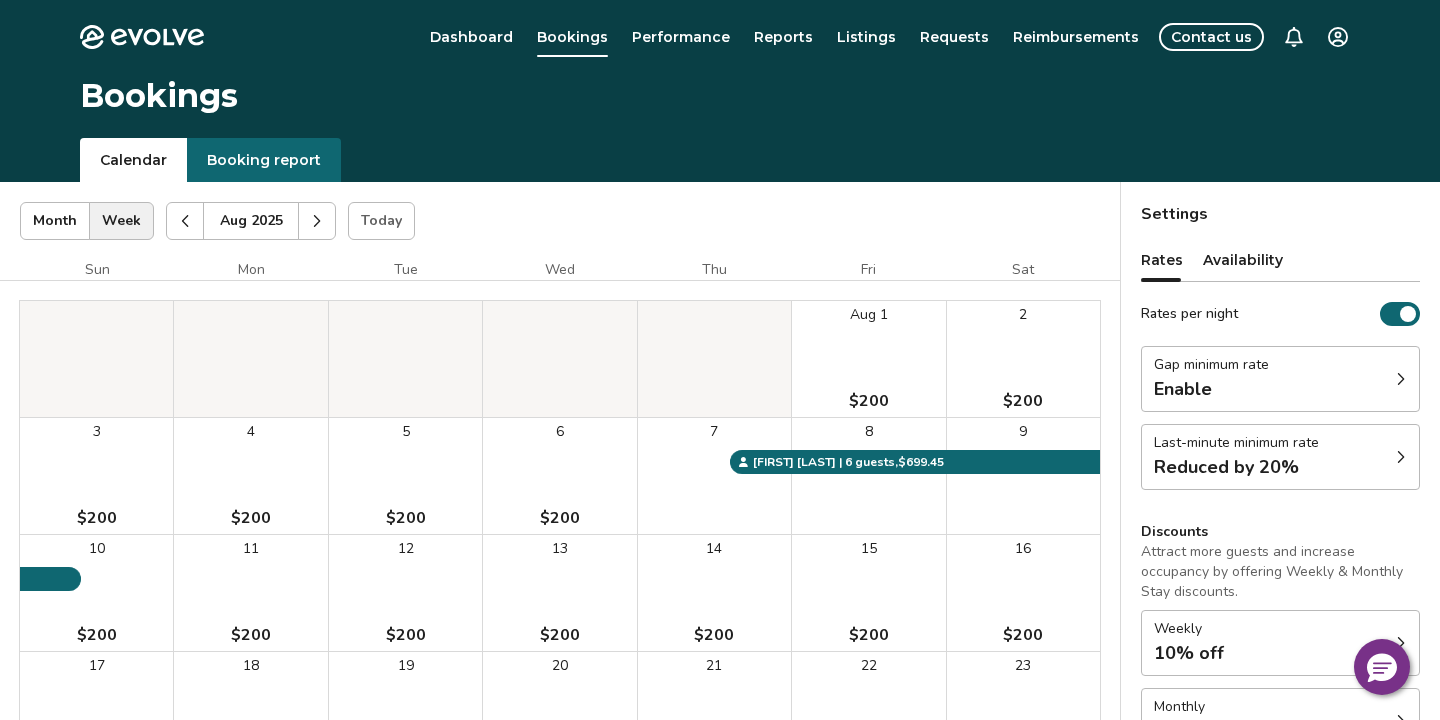 click 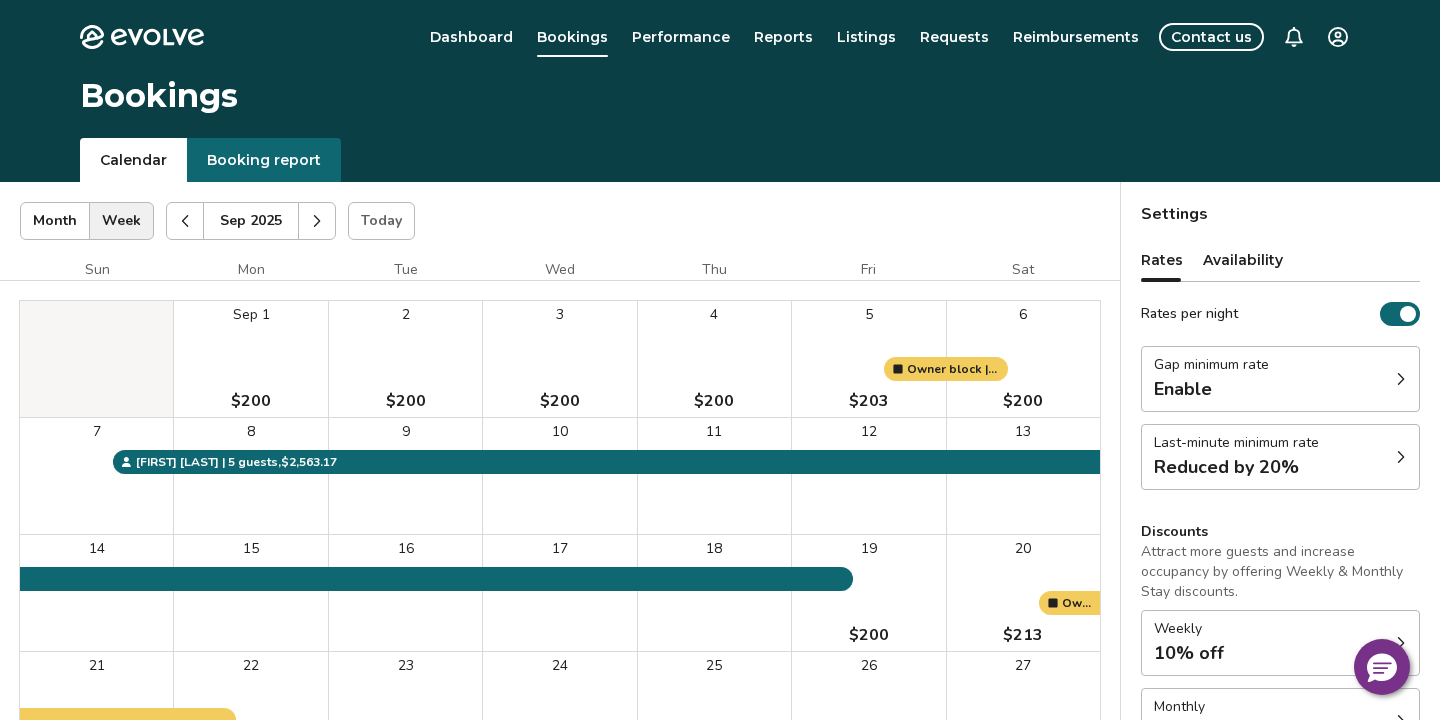 click 